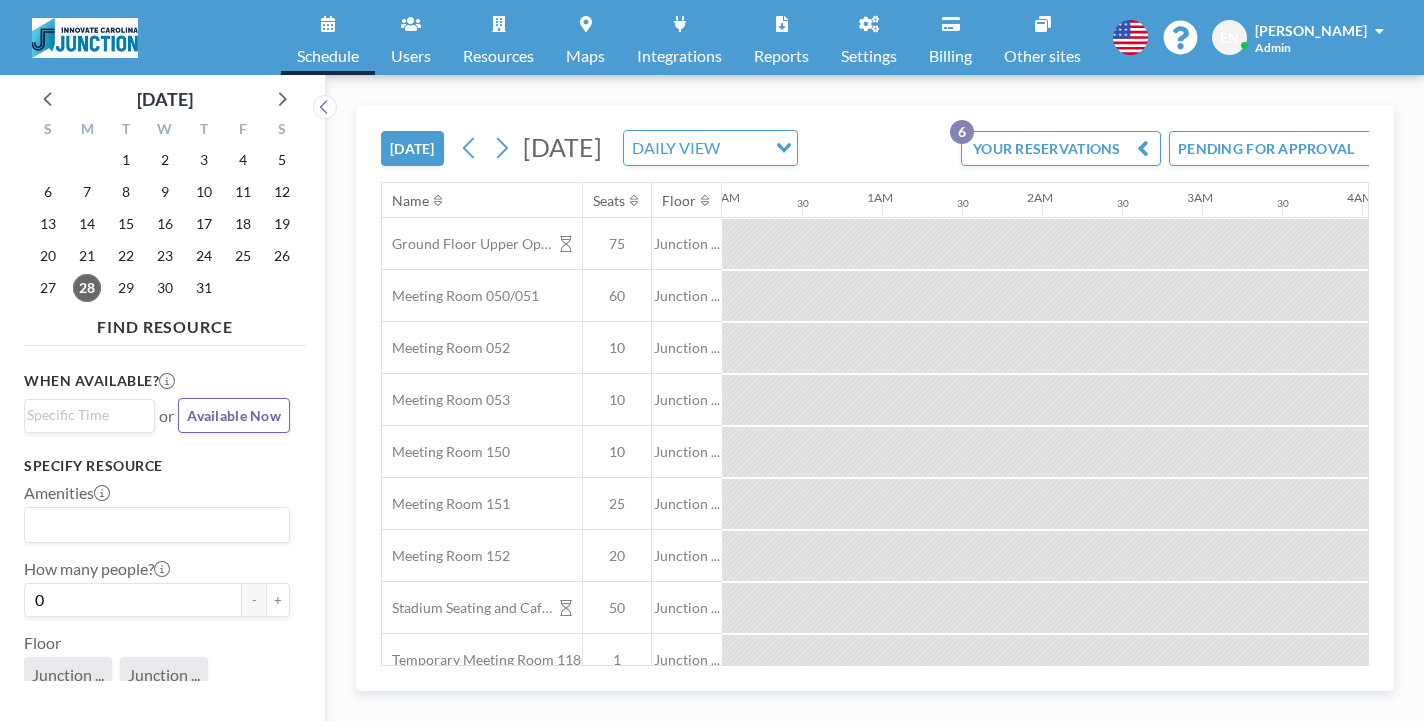 scroll, scrollTop: 0, scrollLeft: 0, axis: both 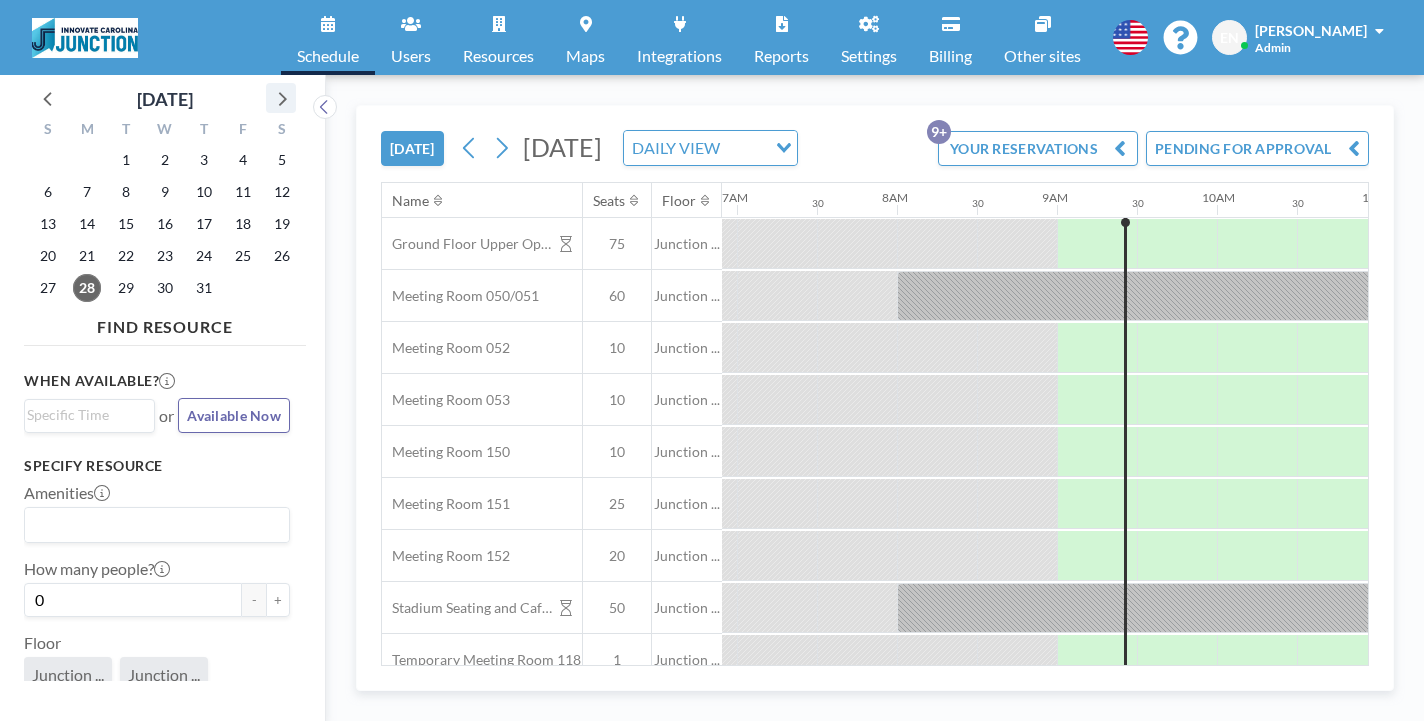 click 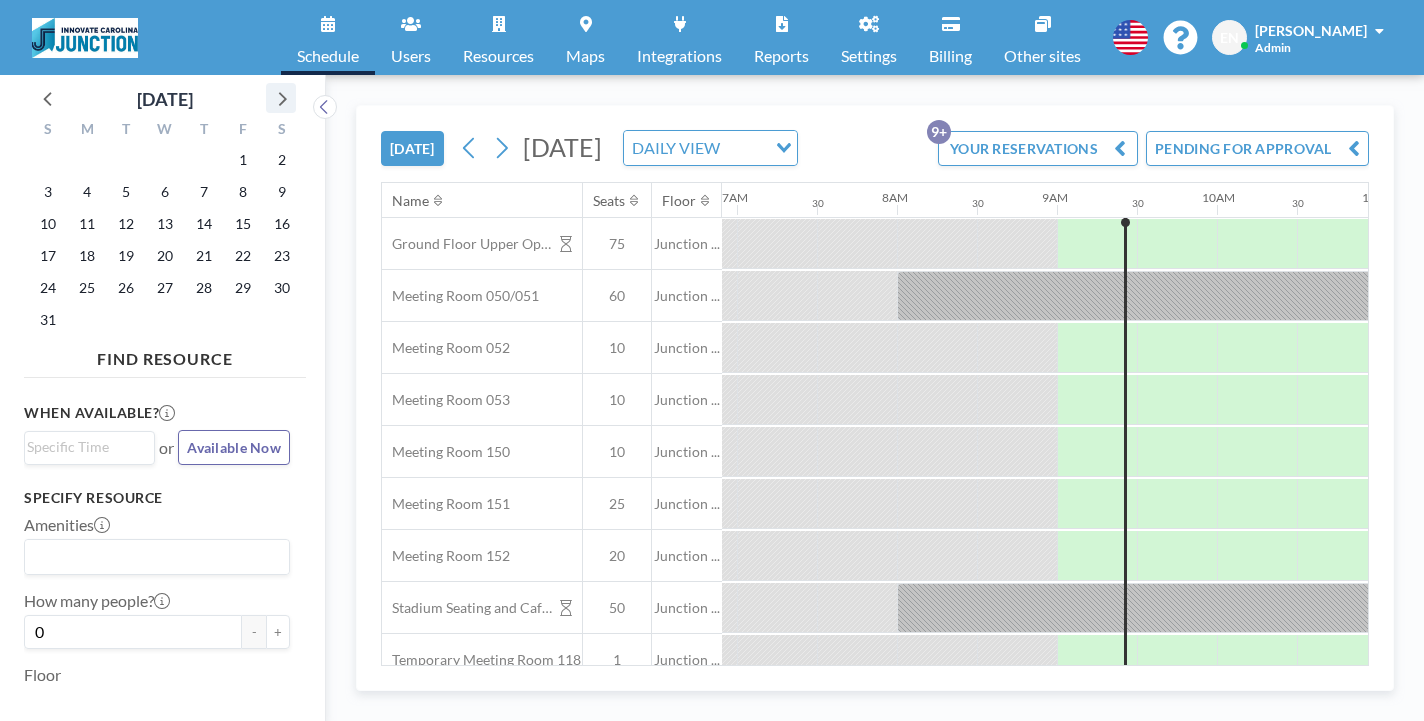 click 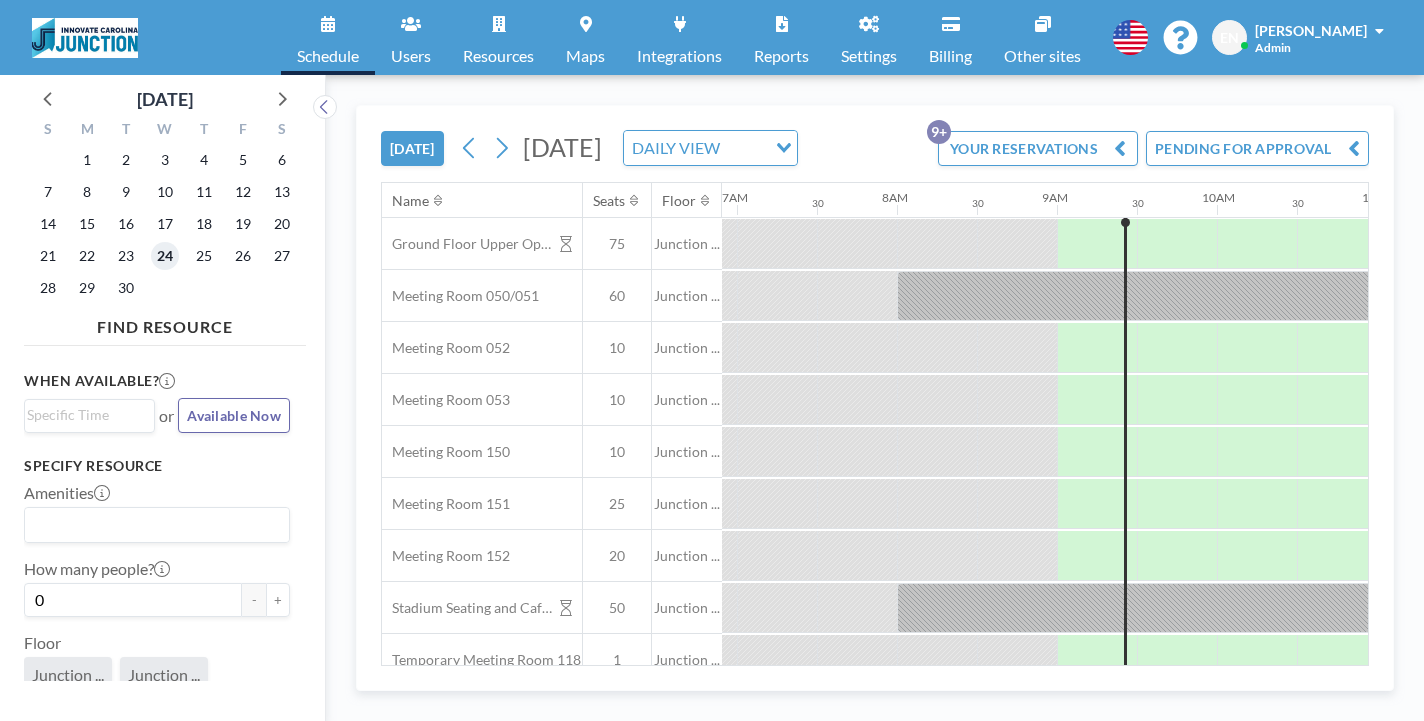 click on "24" at bounding box center [165, 256] 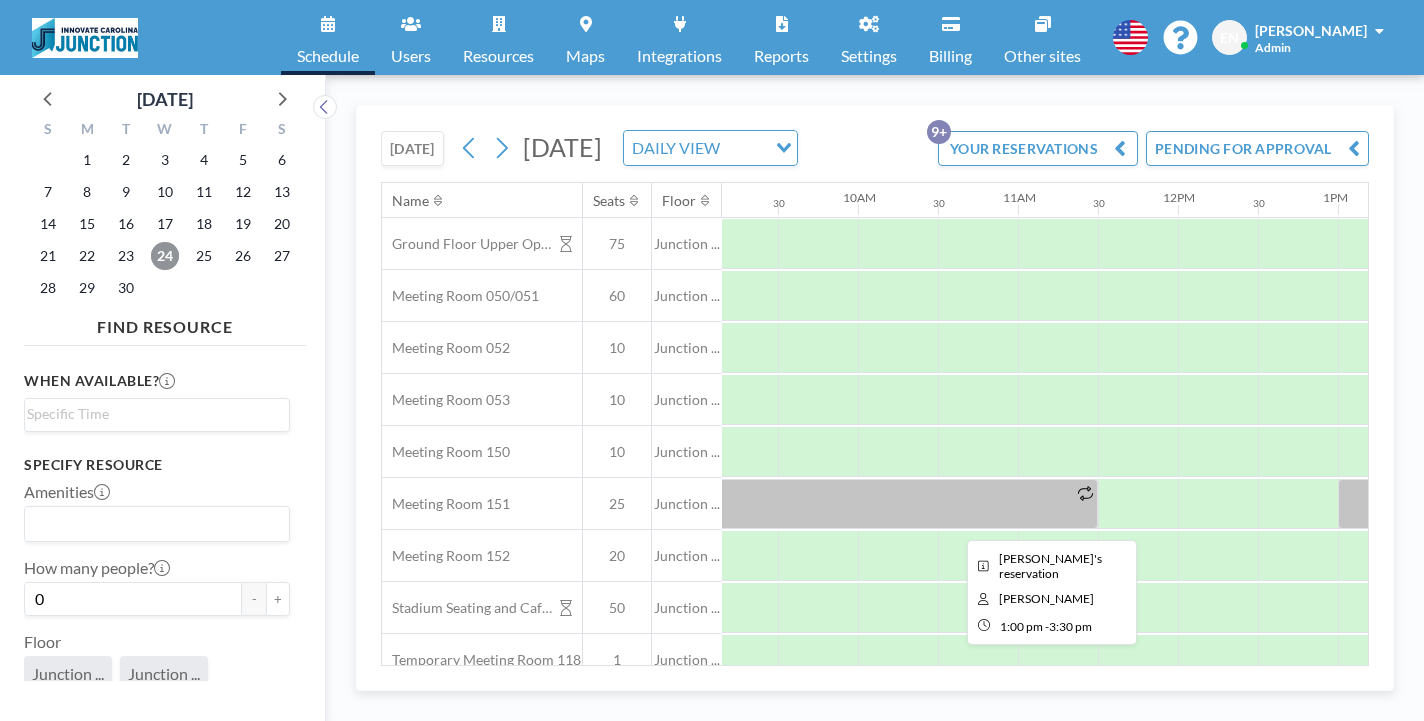 scroll, scrollTop: 0, scrollLeft: 1579, axis: horizontal 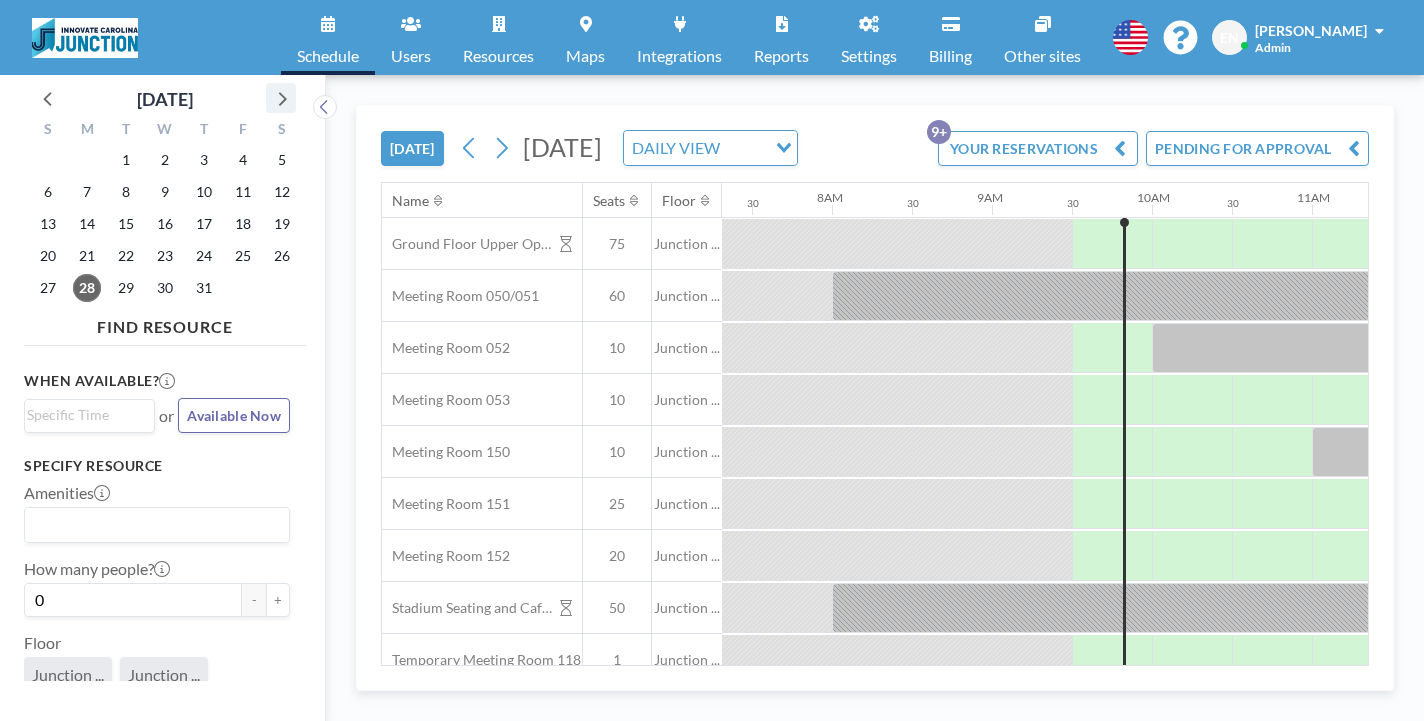 click 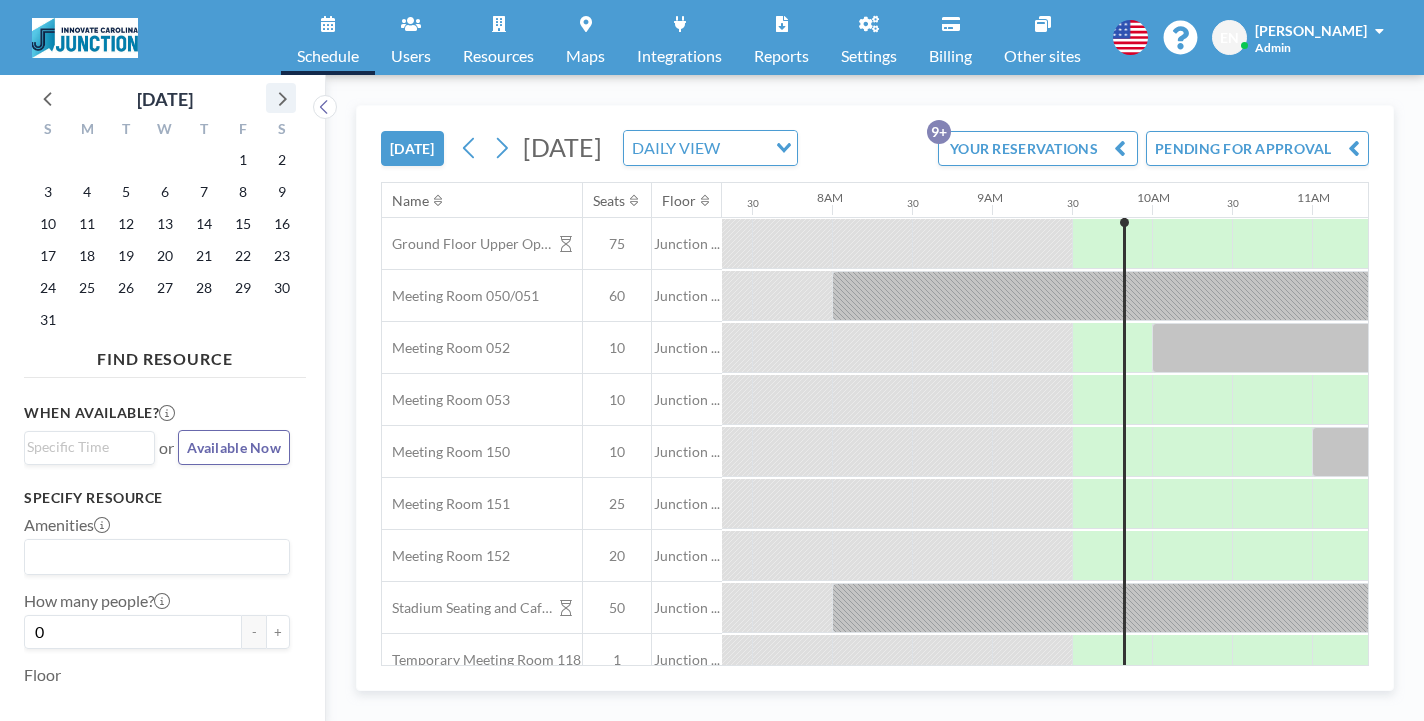 click 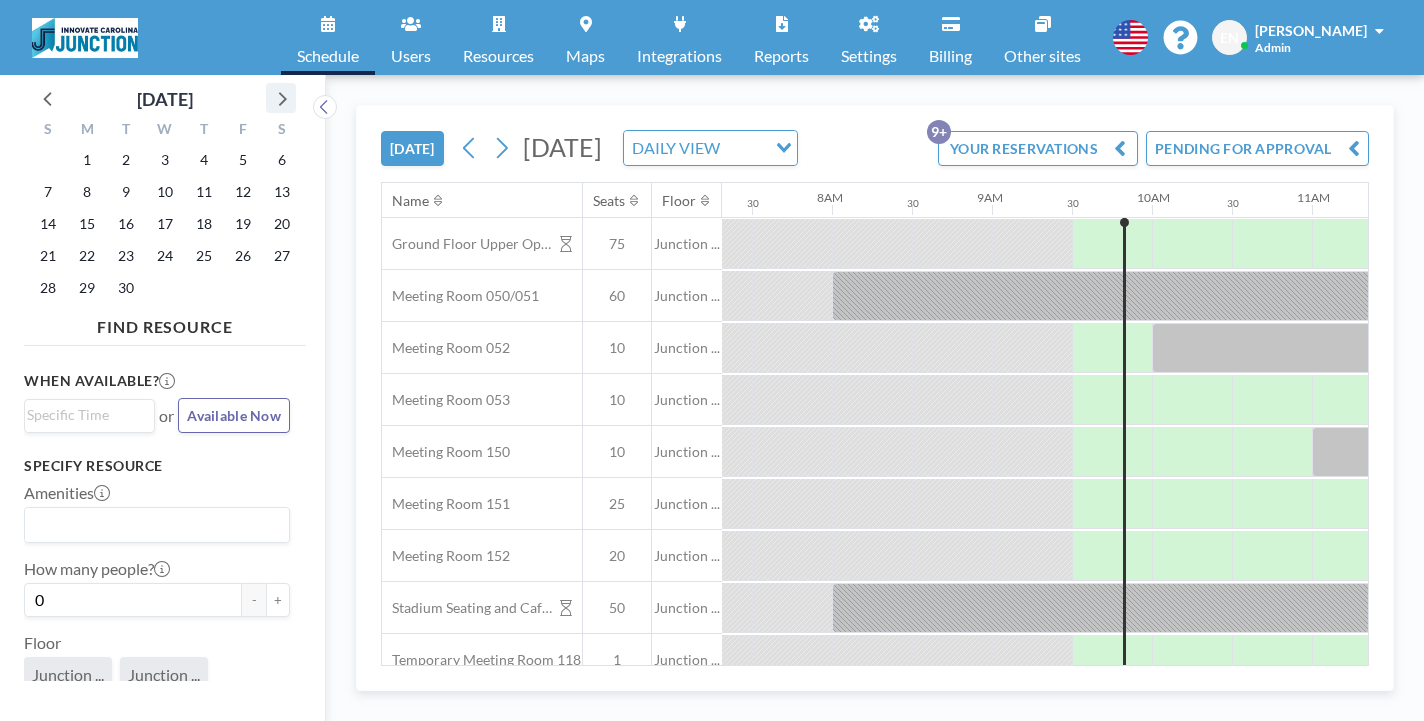 click 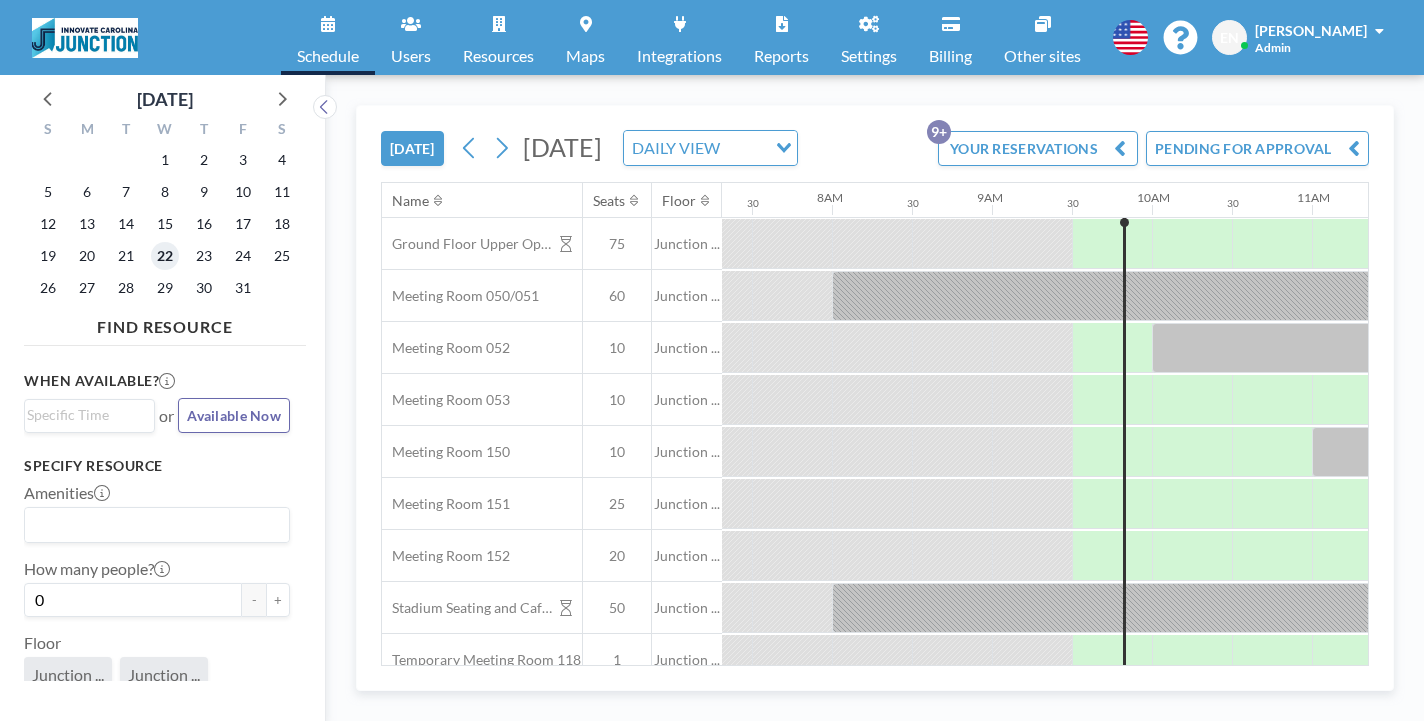 click on "22" at bounding box center (165, 256) 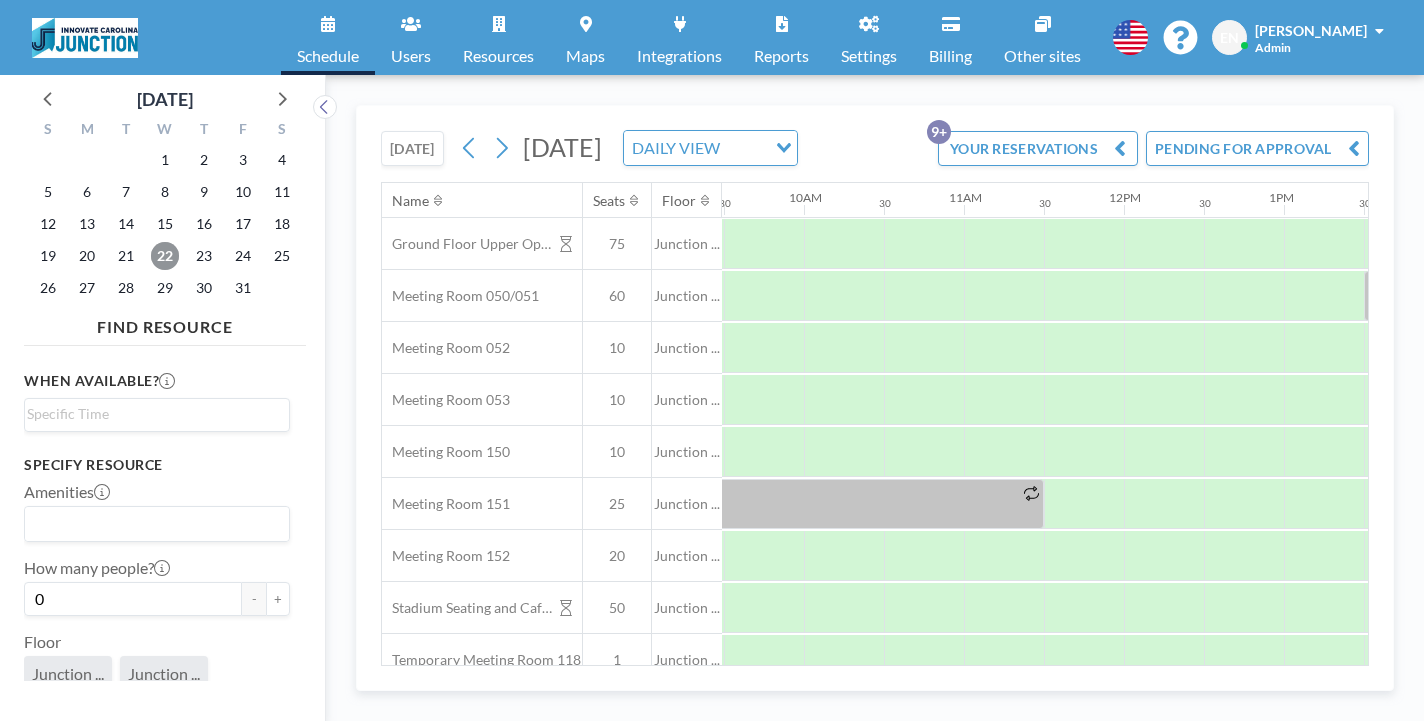 scroll, scrollTop: 0, scrollLeft: 1566, axis: horizontal 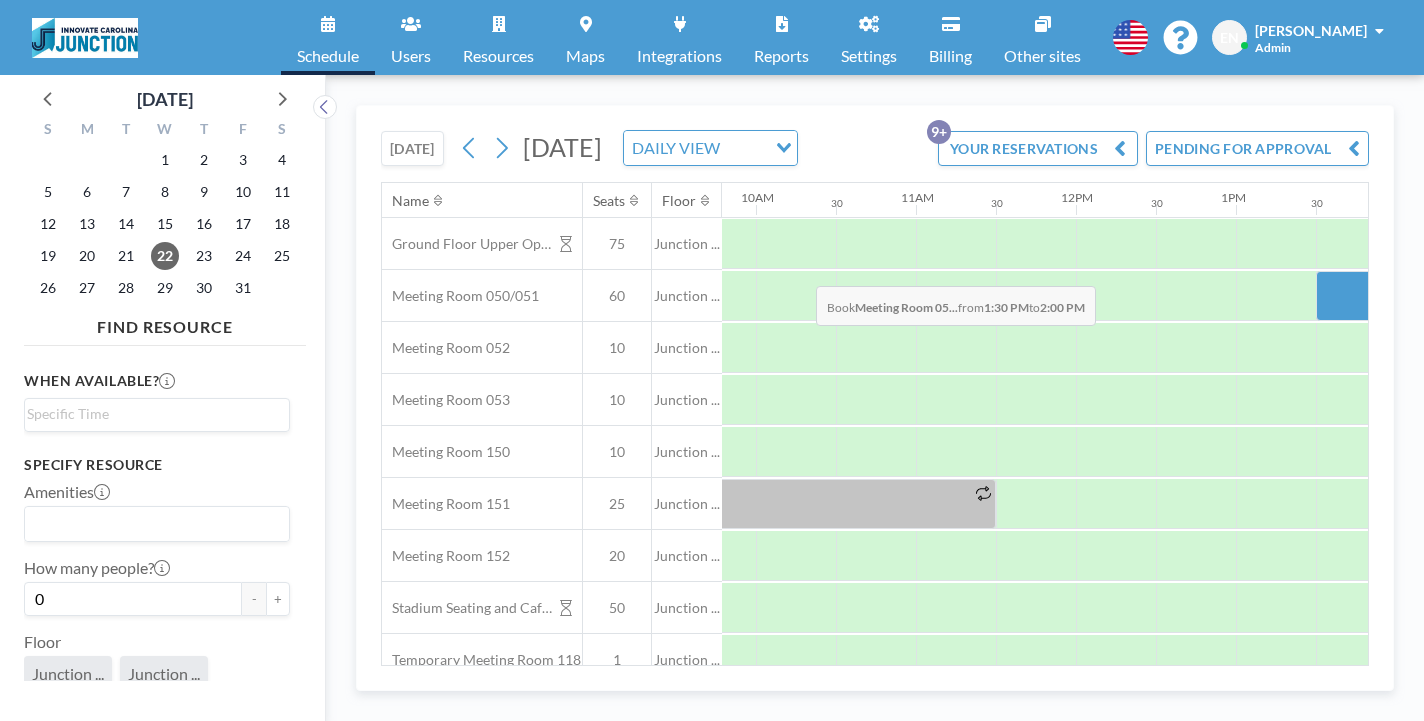 click at bounding box center [1356, 296] 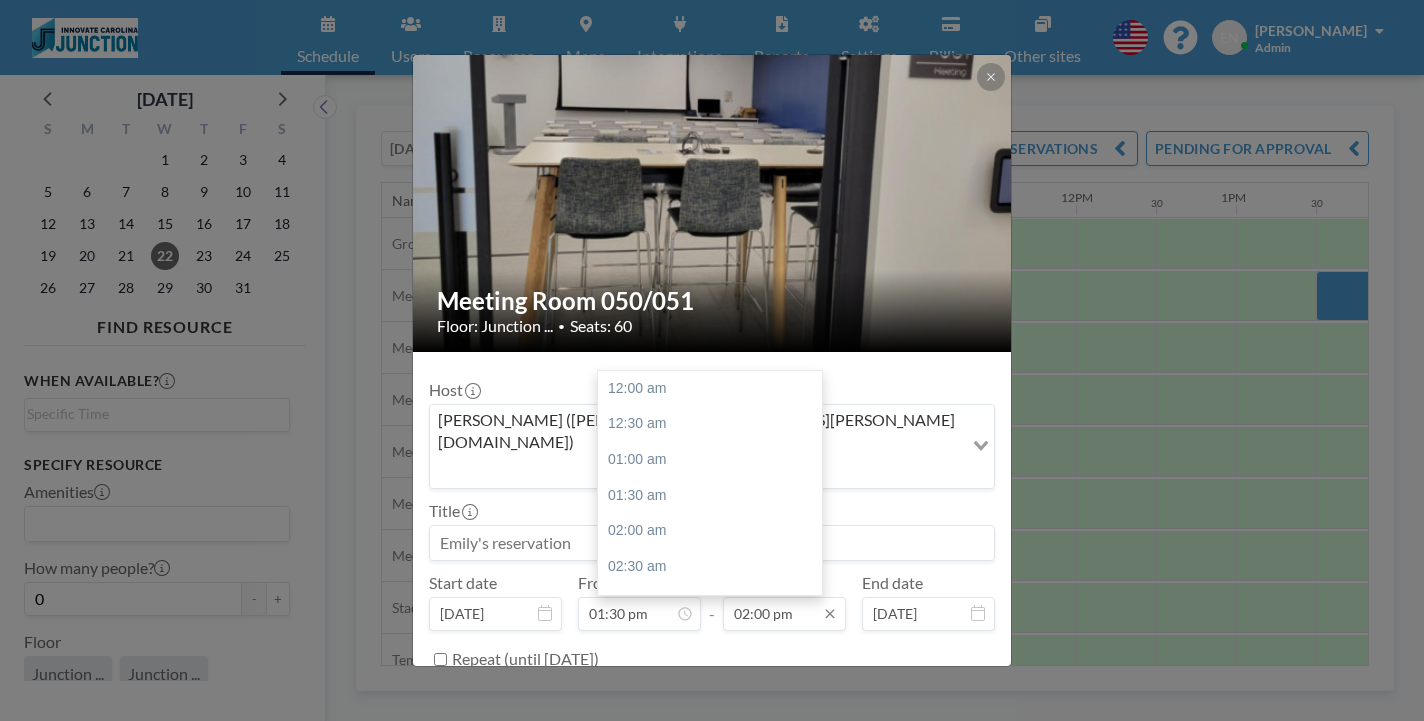 scroll, scrollTop: 862, scrollLeft: 0, axis: vertical 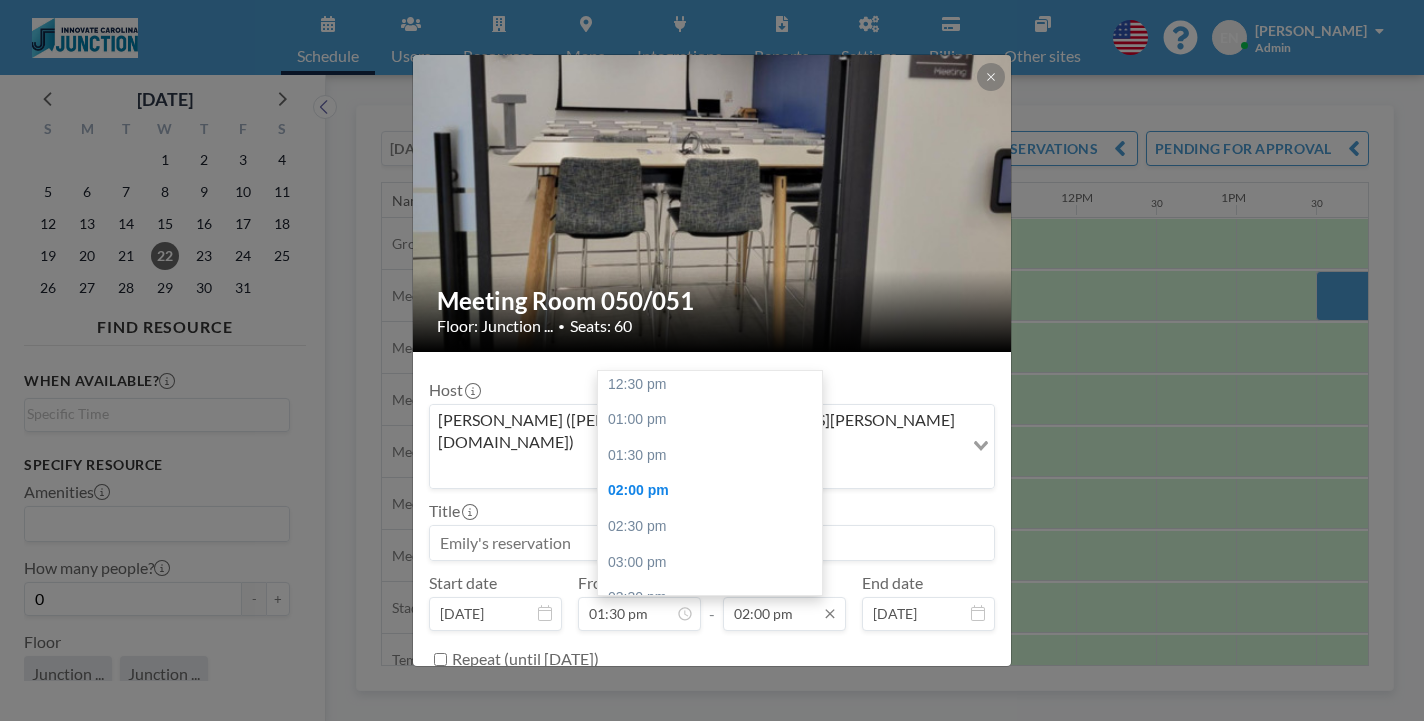 click on "02:00 pm" at bounding box center [784, 614] 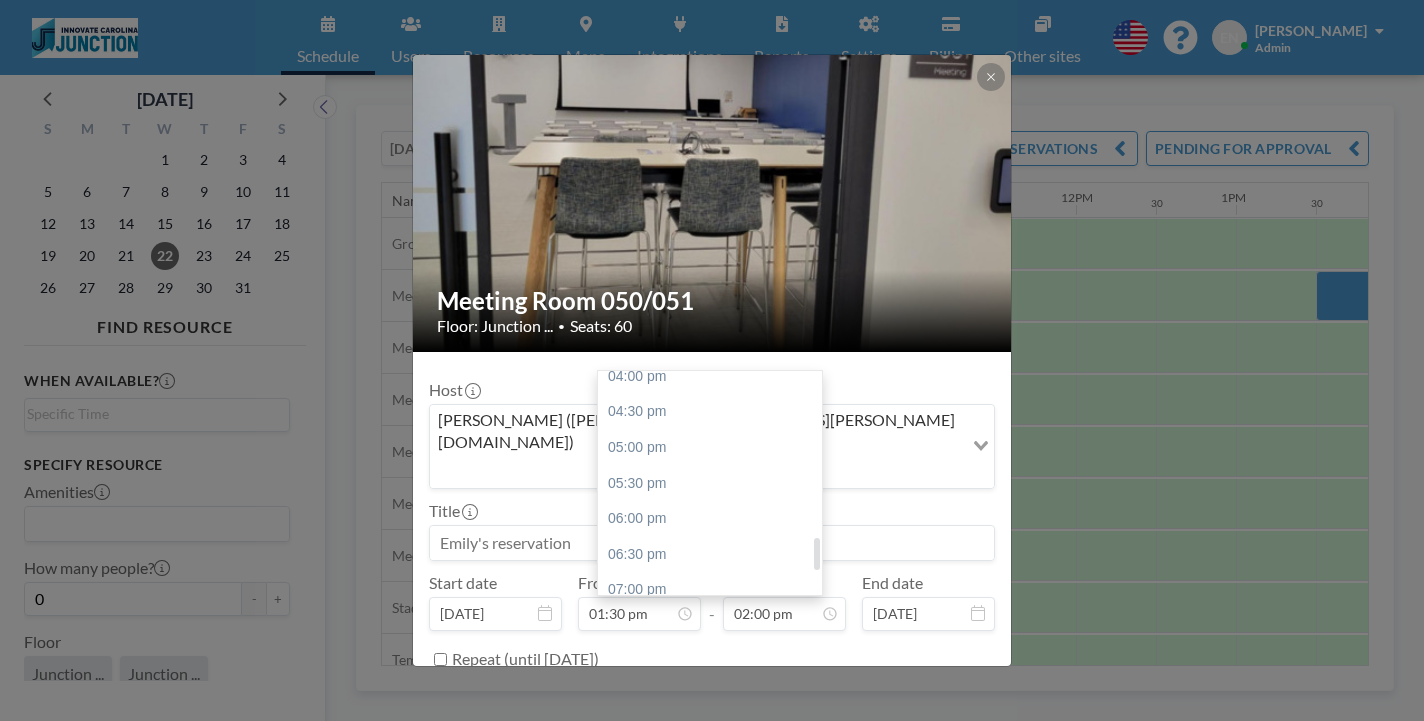 scroll, scrollTop: 1211, scrollLeft: 0, axis: vertical 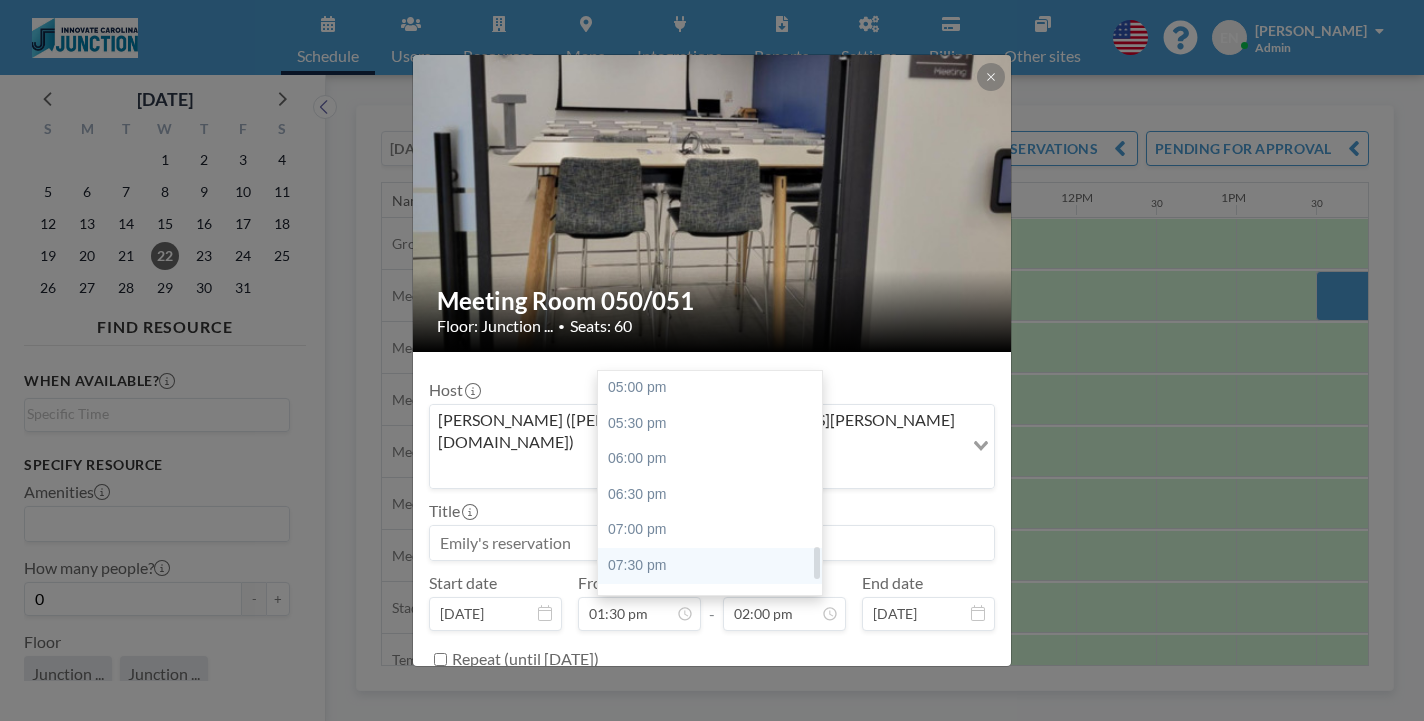 click on "07:30 pm" at bounding box center (710, 566) 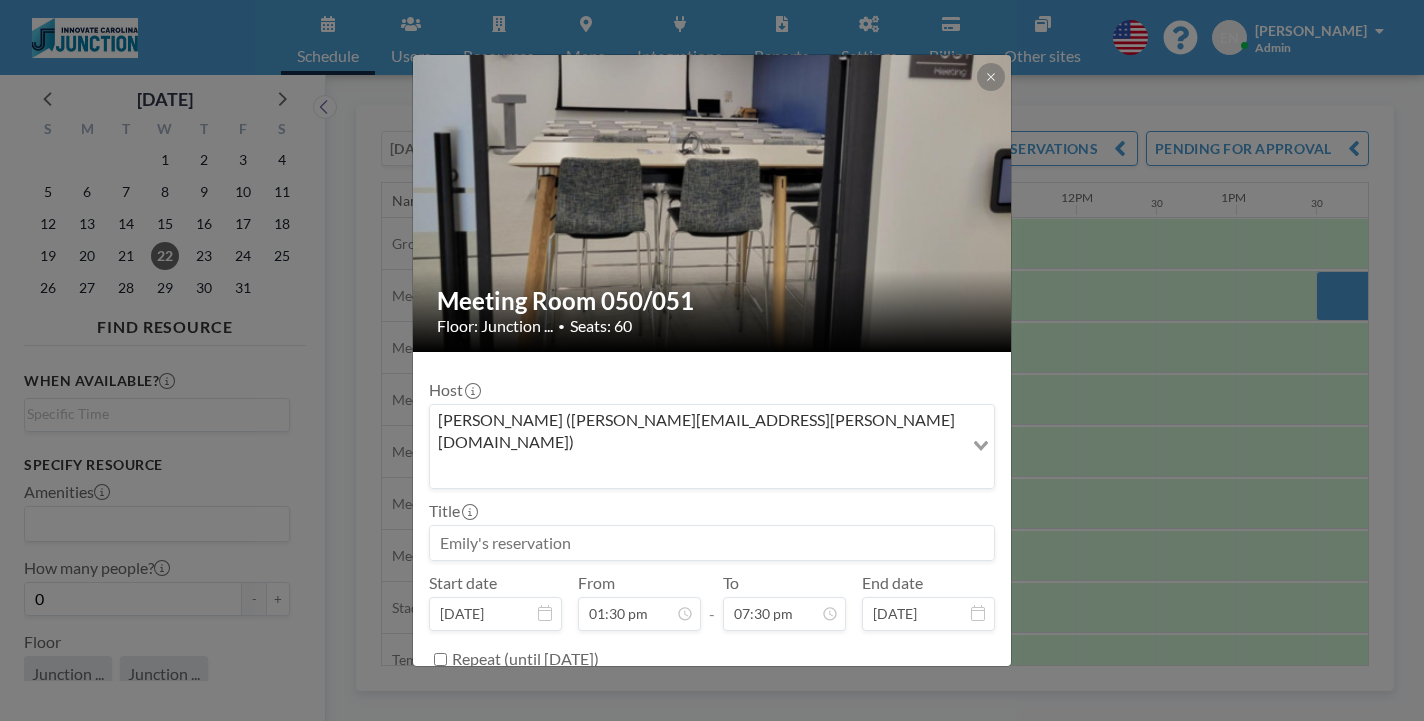 scroll, scrollTop: 1245, scrollLeft: 0, axis: vertical 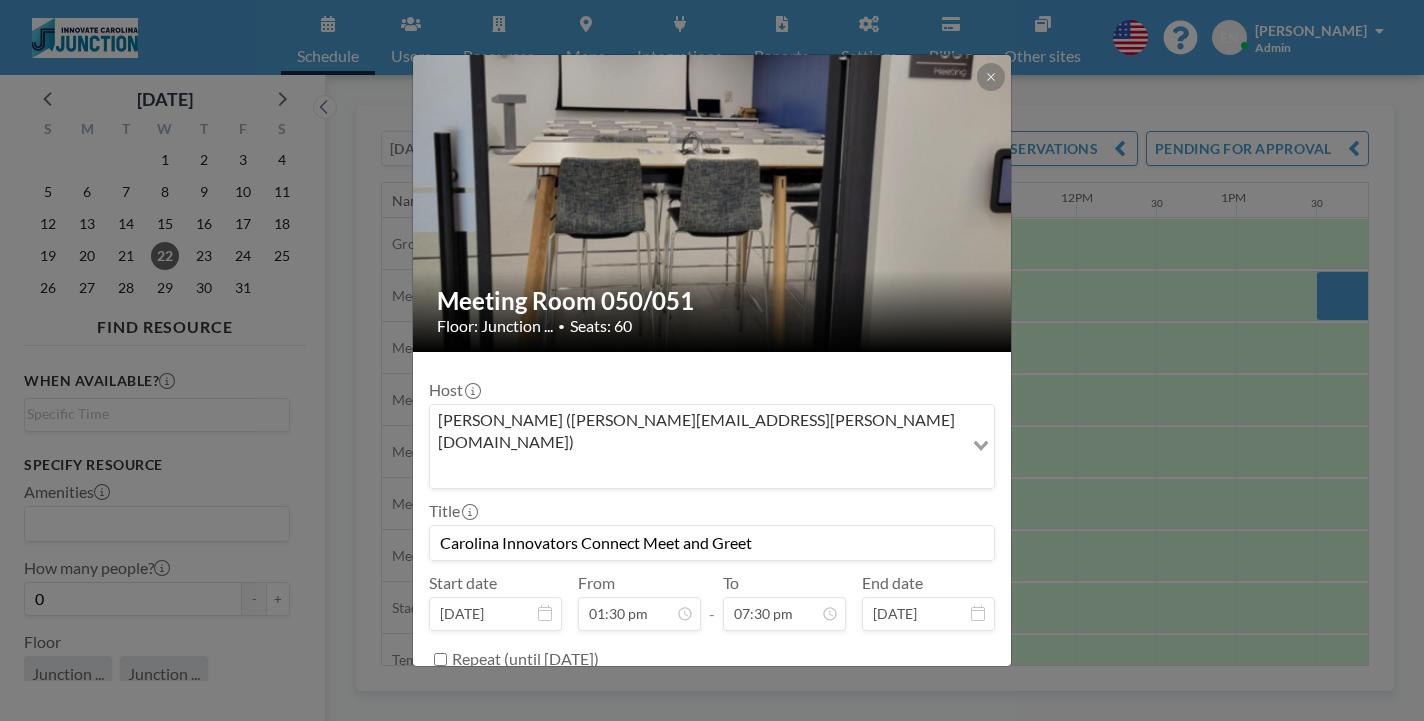 drag, startPoint x: 793, startPoint y: 465, endPoint x: 740, endPoint y: 436, distance: 60.41523 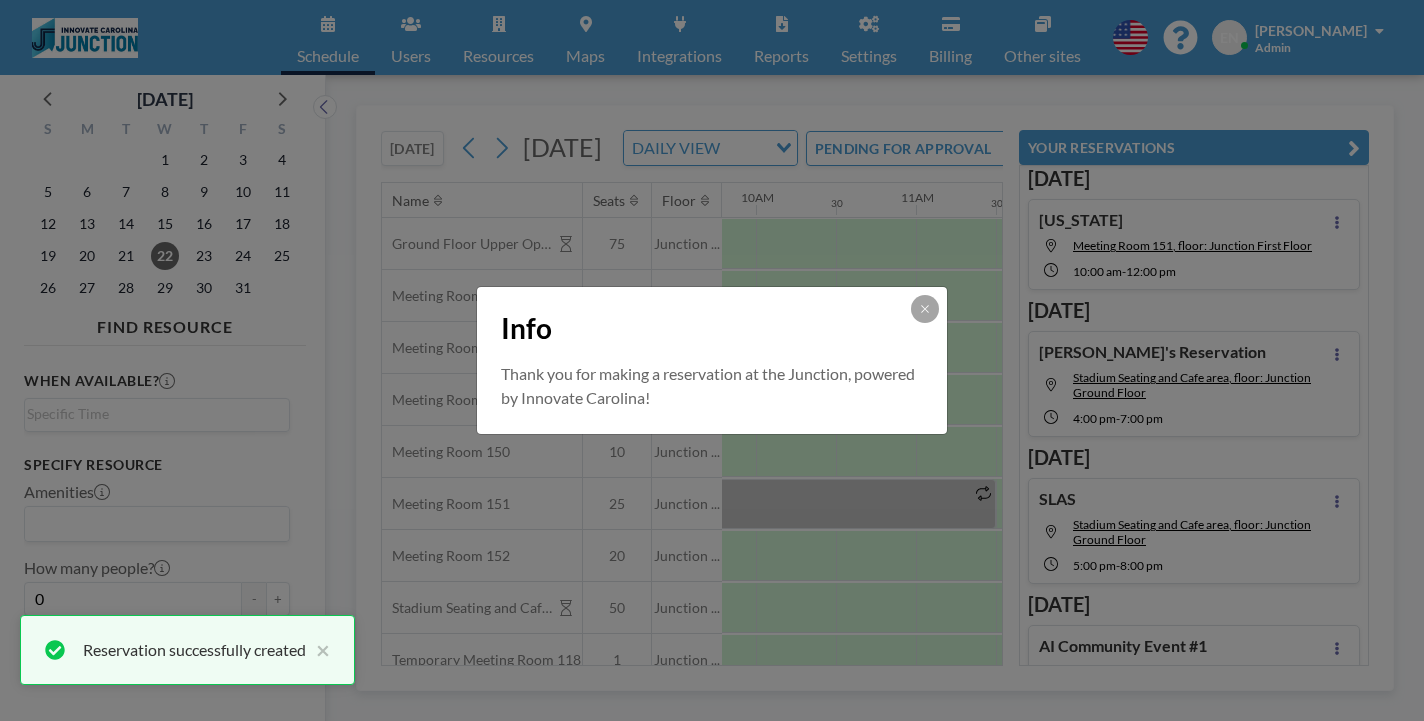 scroll, scrollTop: 204, scrollLeft: 0, axis: vertical 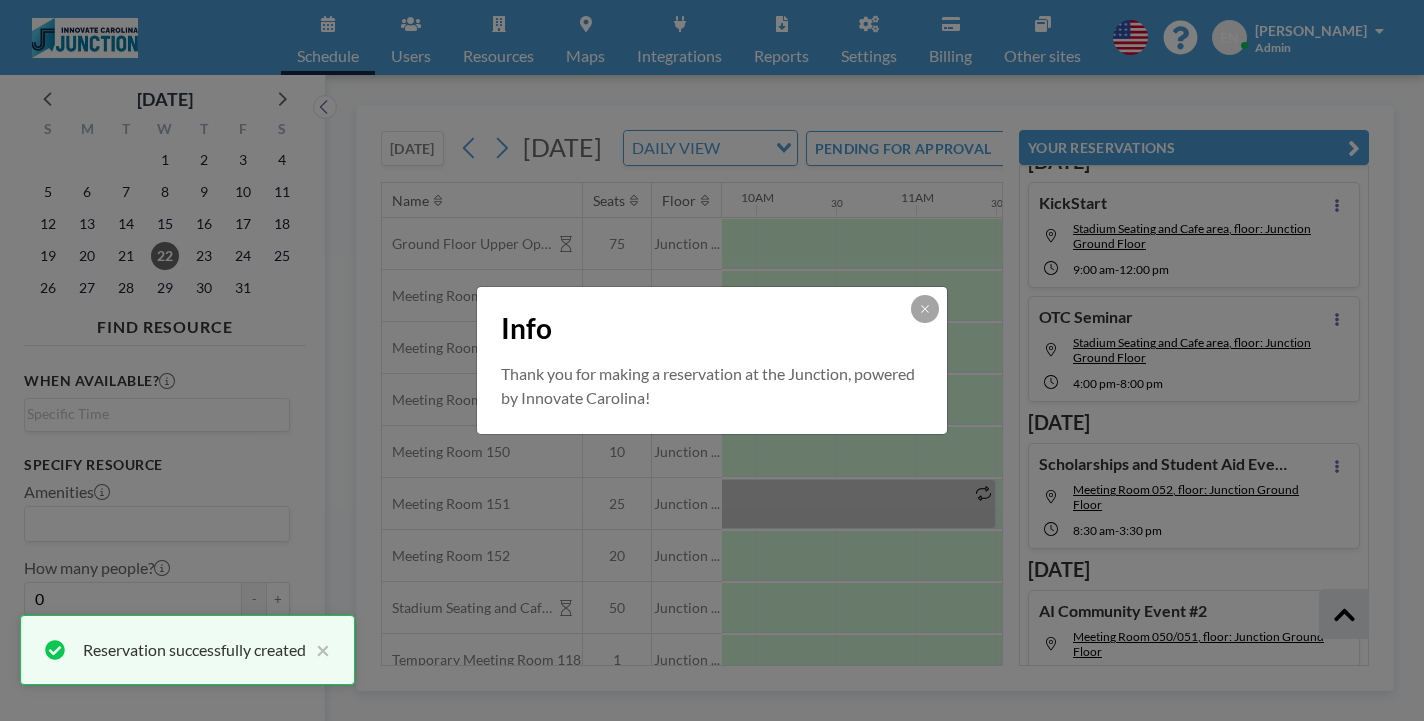 click on "Info Thank you for making a reservation at the Junction, powered by Innovate Carolina!" at bounding box center (712, 360) 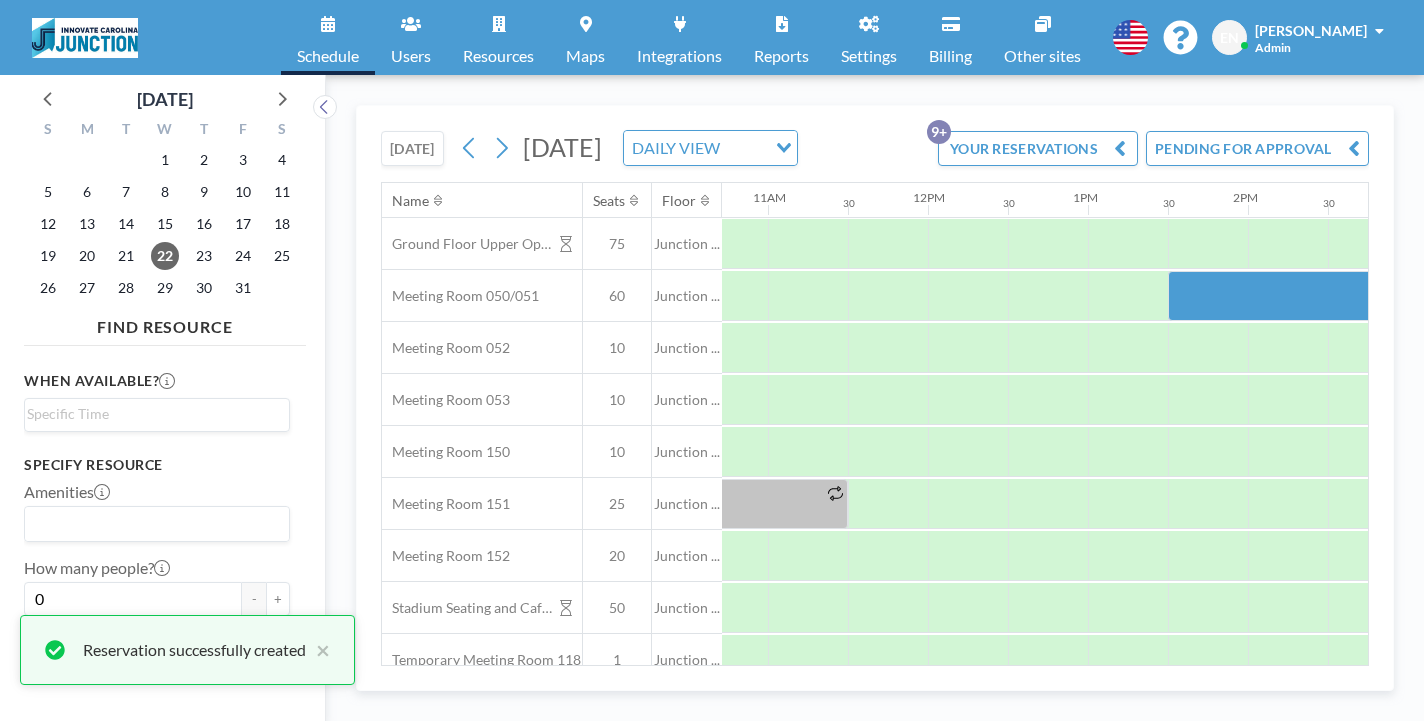 scroll, scrollTop: 0, scrollLeft: 1713, axis: horizontal 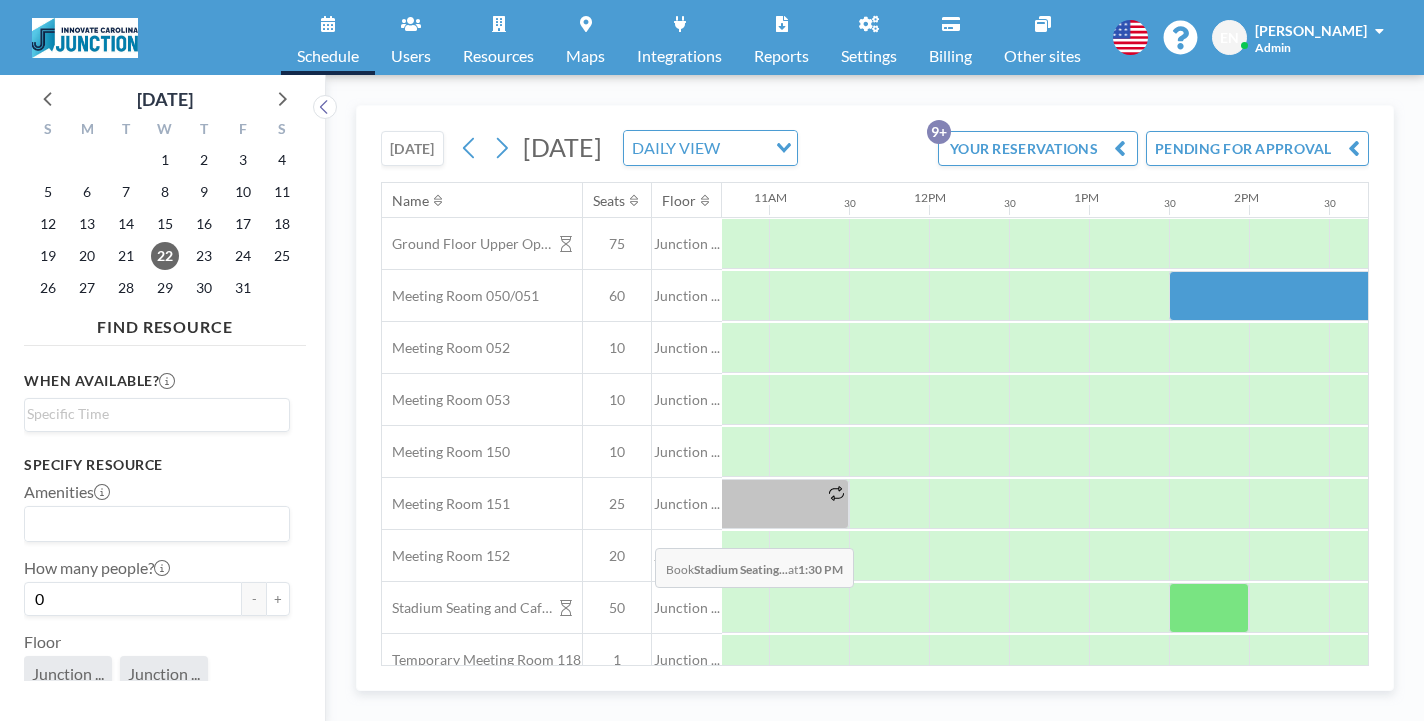 click at bounding box center [1209, 608] 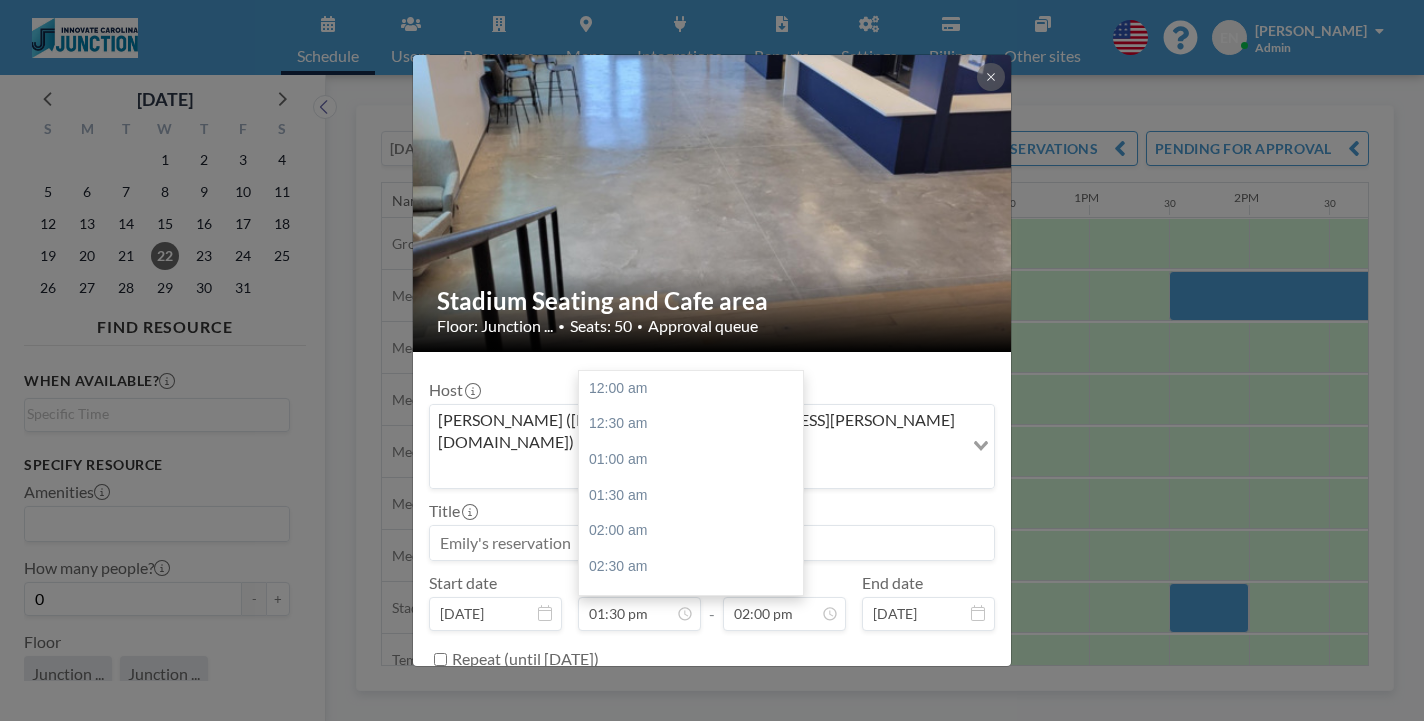 scroll, scrollTop: 862, scrollLeft: 0, axis: vertical 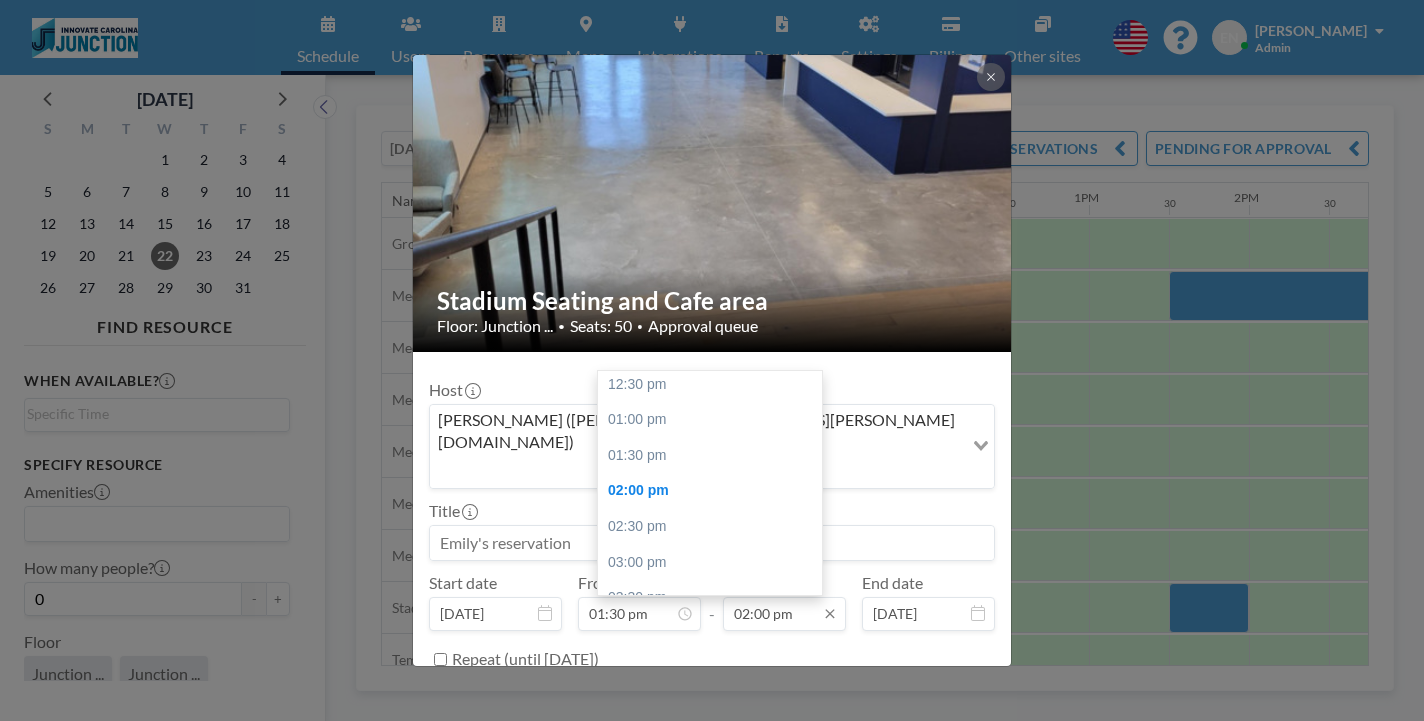 click on "02:00 pm" at bounding box center (784, 614) 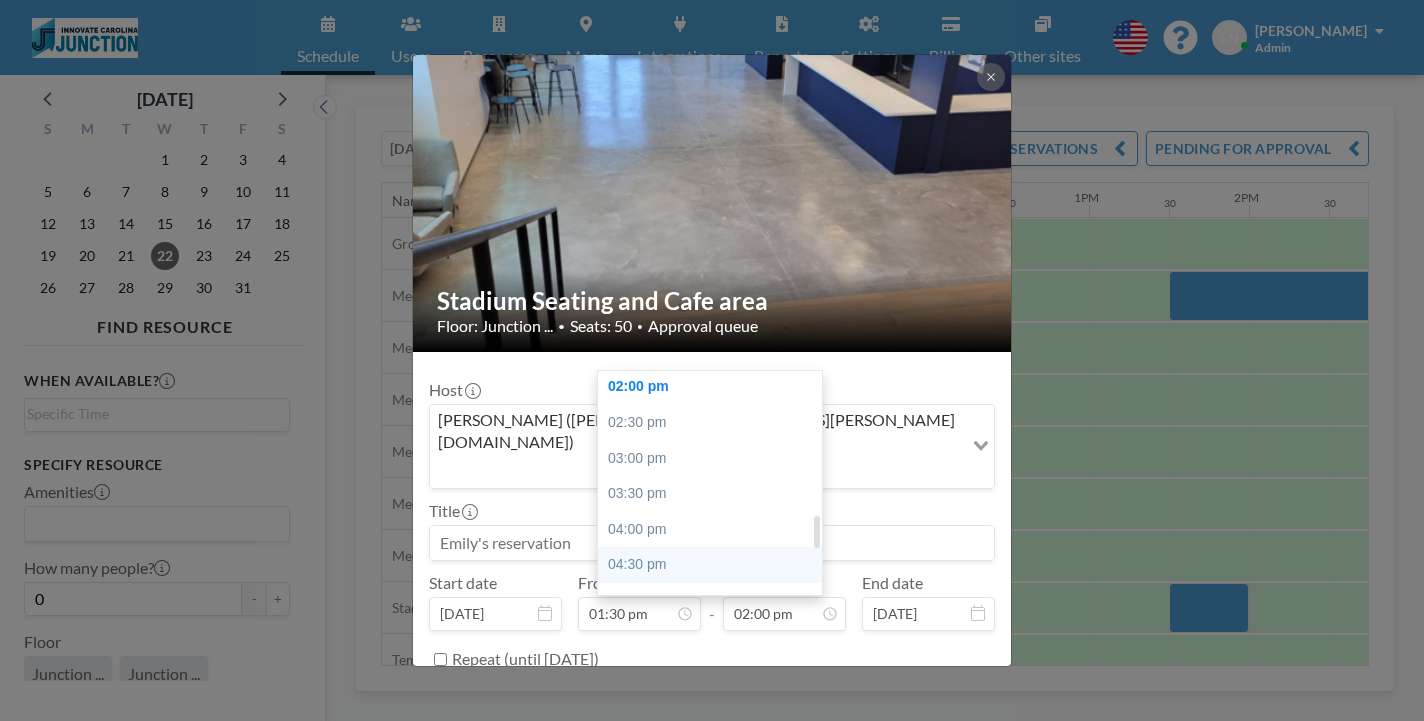 scroll, scrollTop: 1059, scrollLeft: 0, axis: vertical 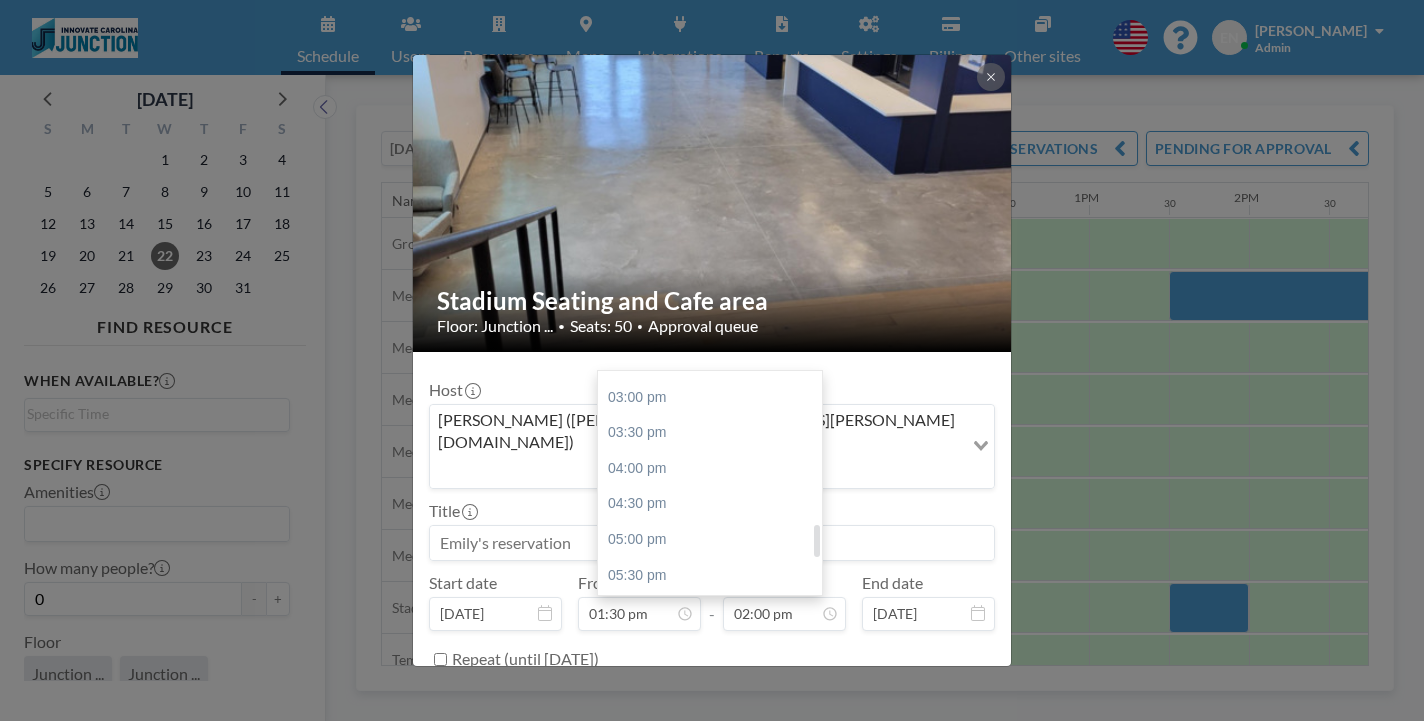 click on "07:30 pm" at bounding box center [710, 718] 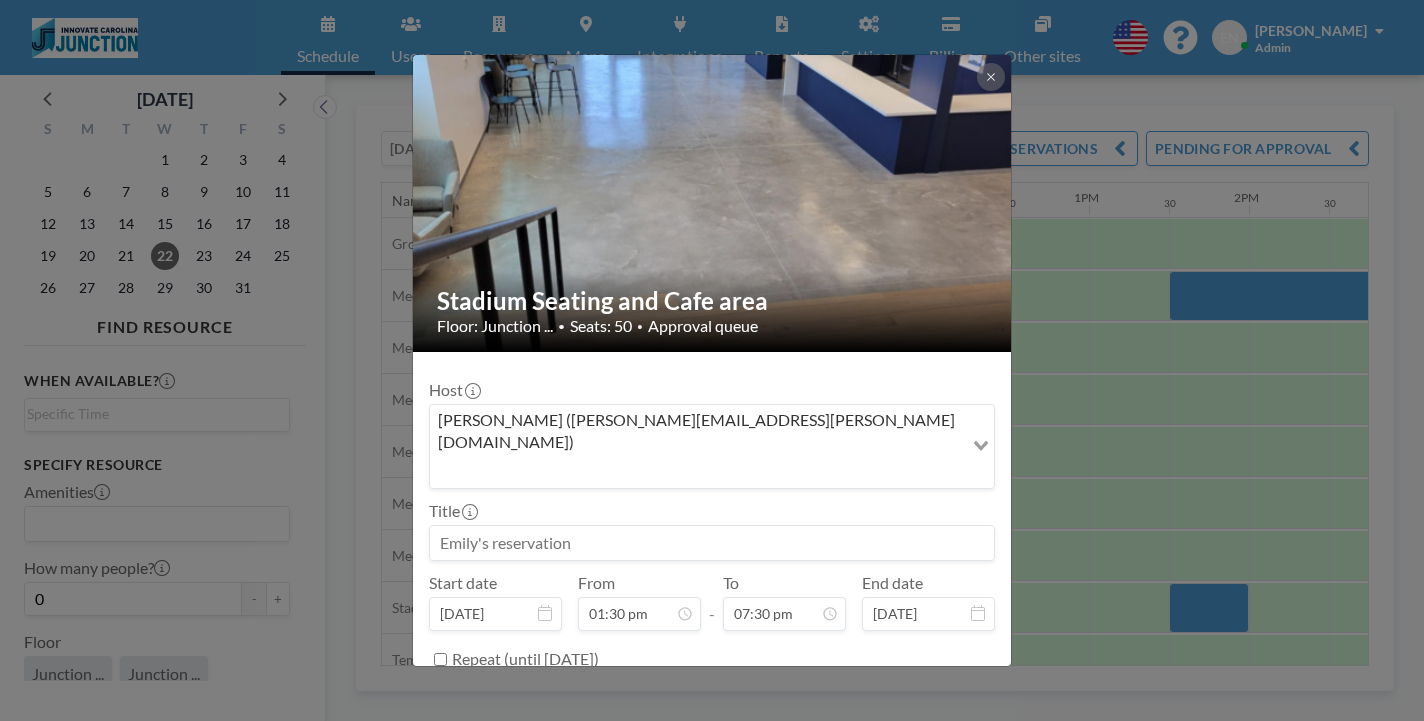 click at bounding box center (712, 543) 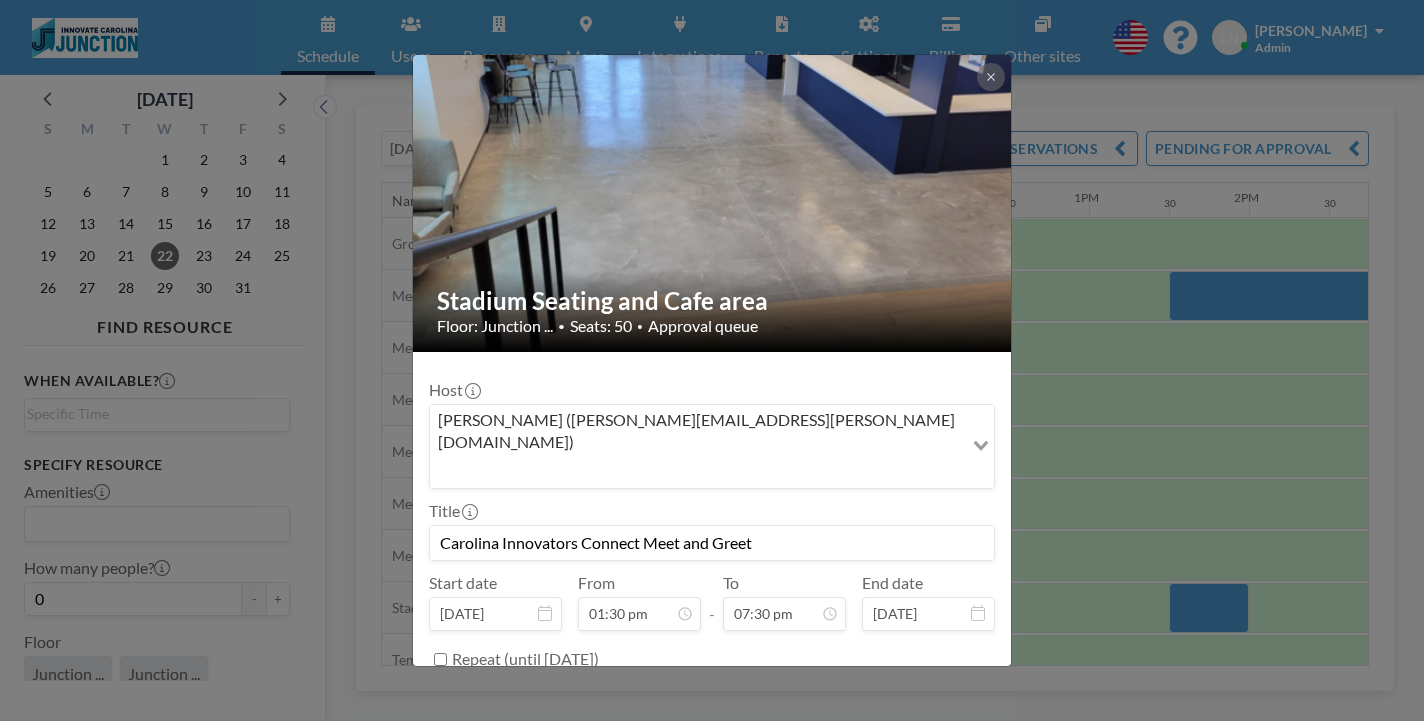 type on "Carolina Innovators Connect Meet and Greet" 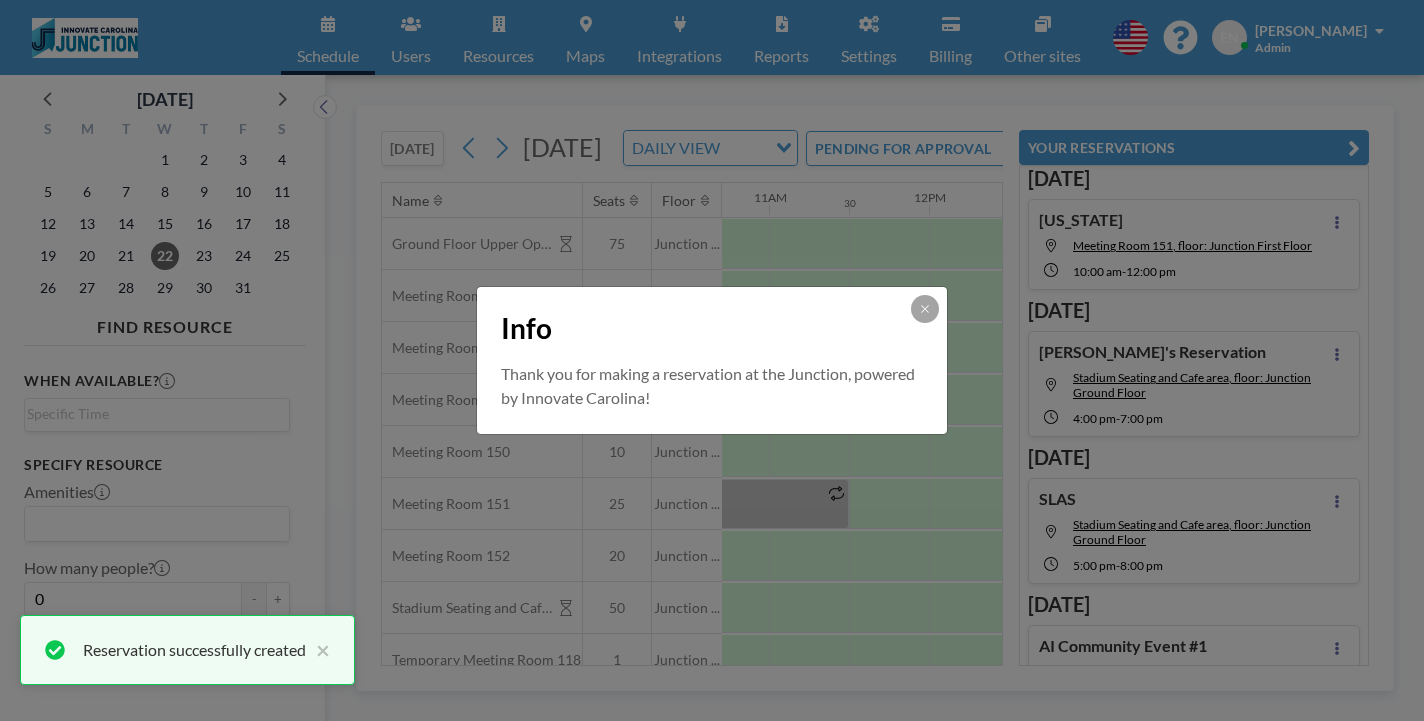 scroll, scrollTop: 49, scrollLeft: 0, axis: vertical 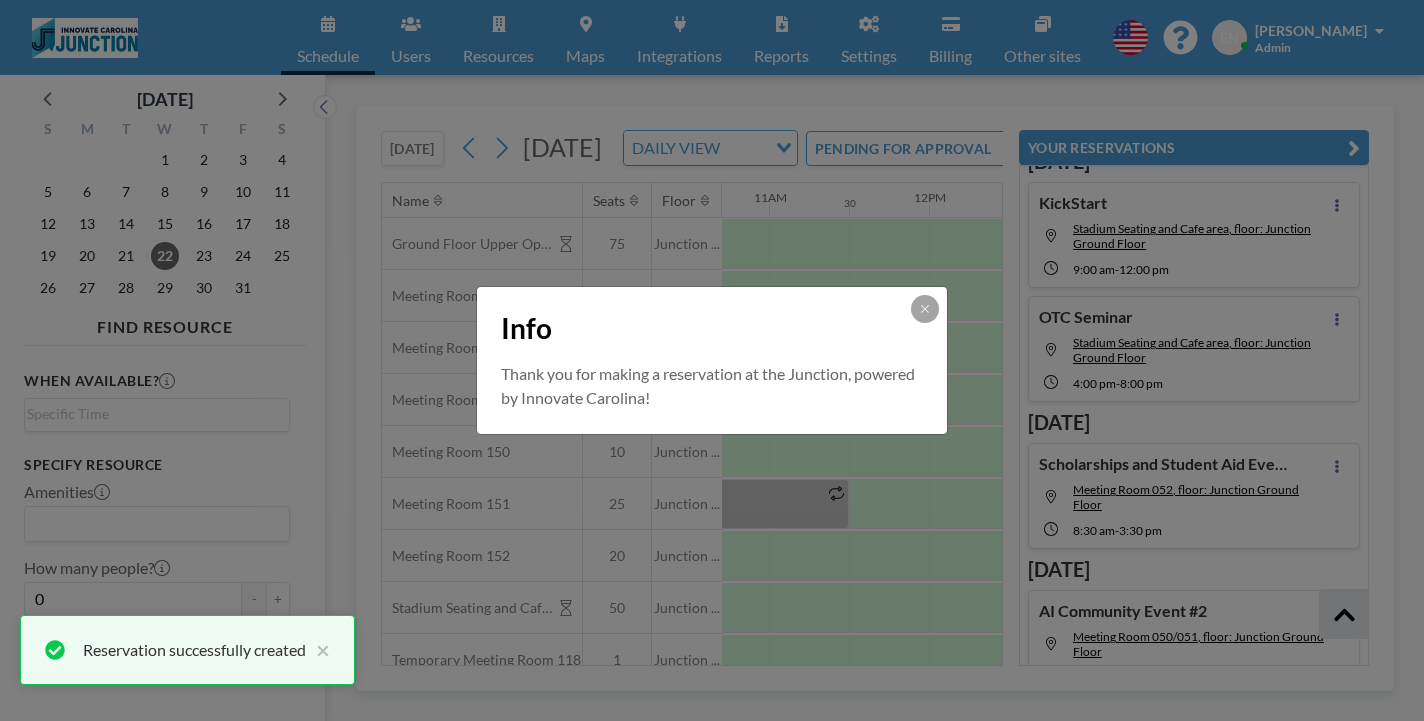 click on "Info Thank you for making a reservation at the Junction, powered by Innovate Carolina!" at bounding box center (712, 360) 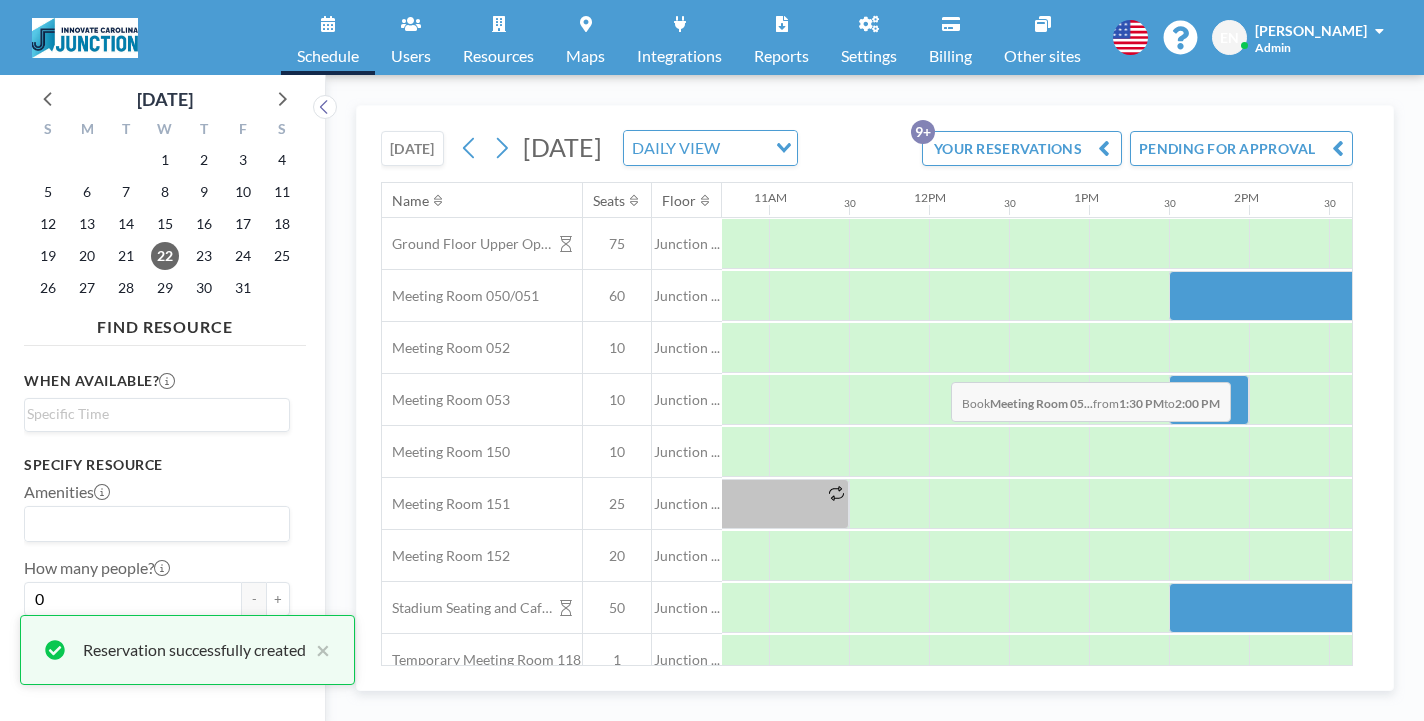 click at bounding box center [1209, 400] 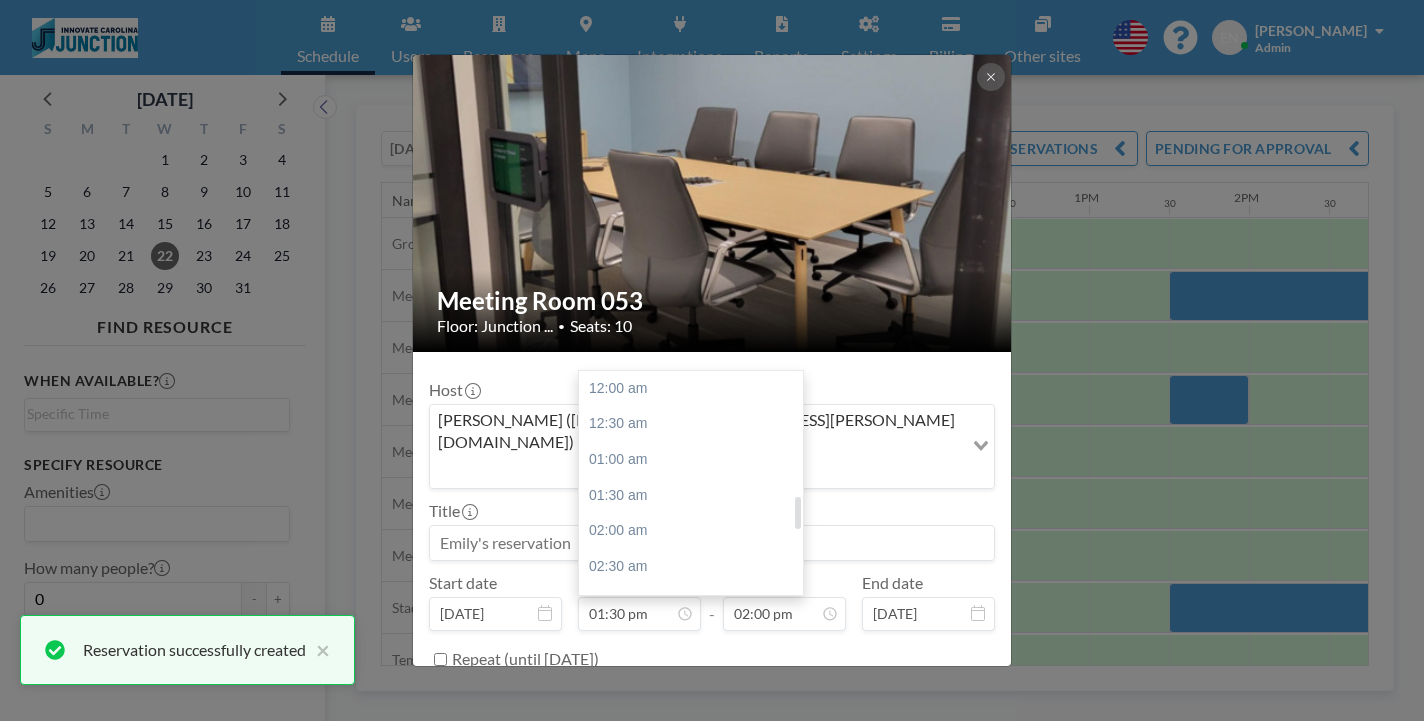 scroll, scrollTop: 862, scrollLeft: 0, axis: vertical 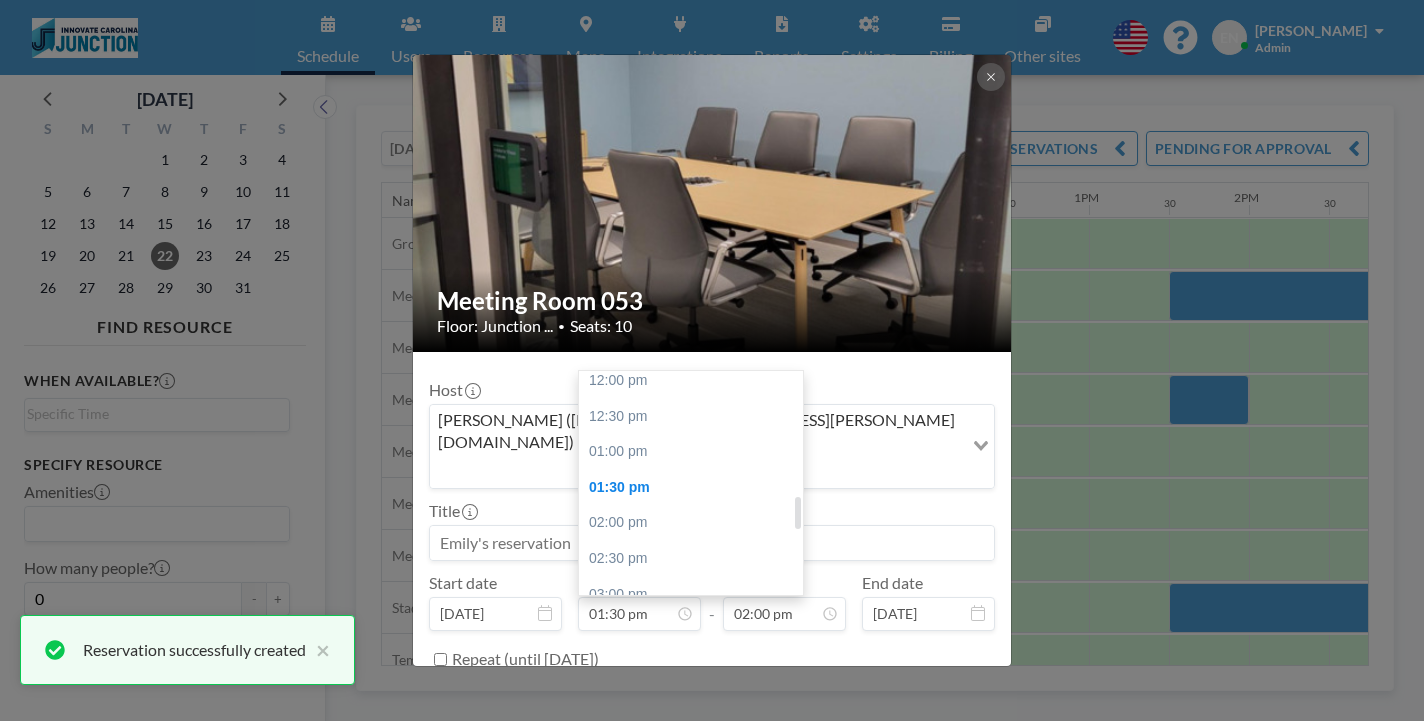 click on "04:00 pm" at bounding box center [691, 666] 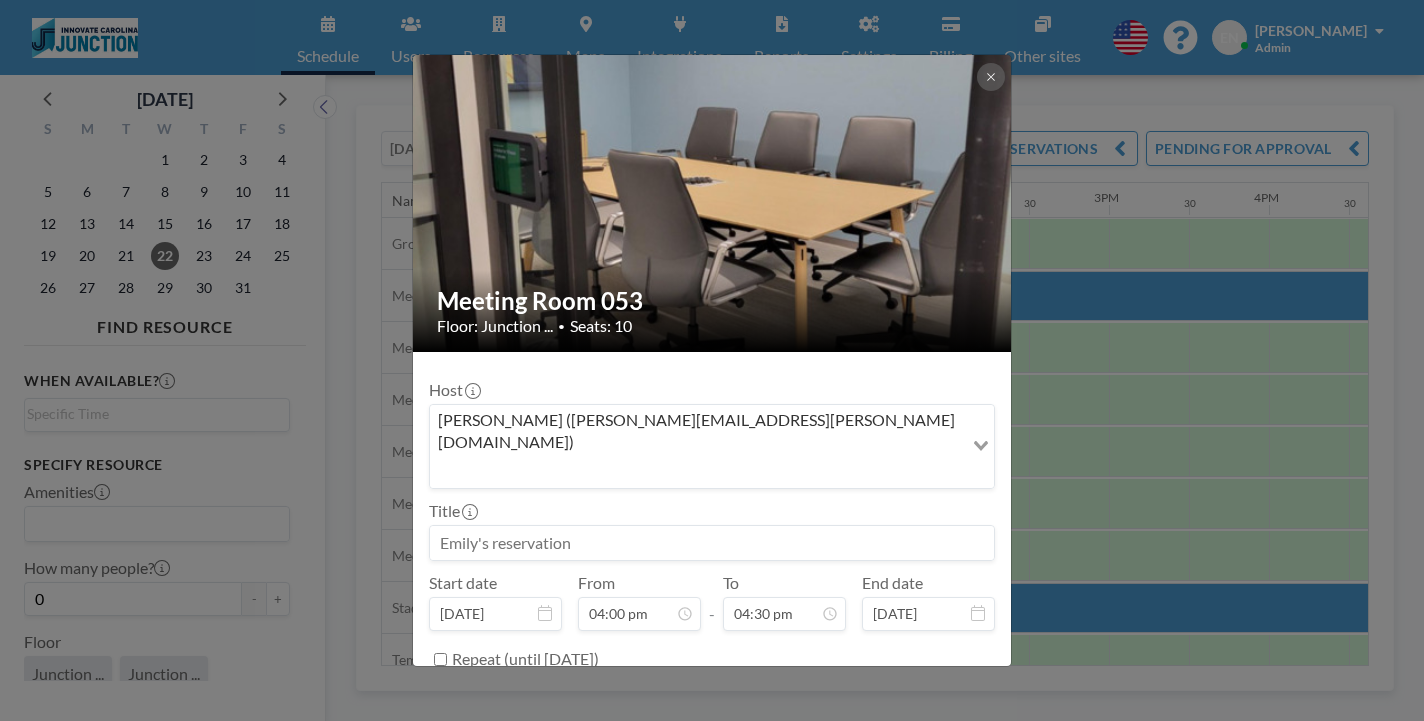 click at bounding box center (712, 543) 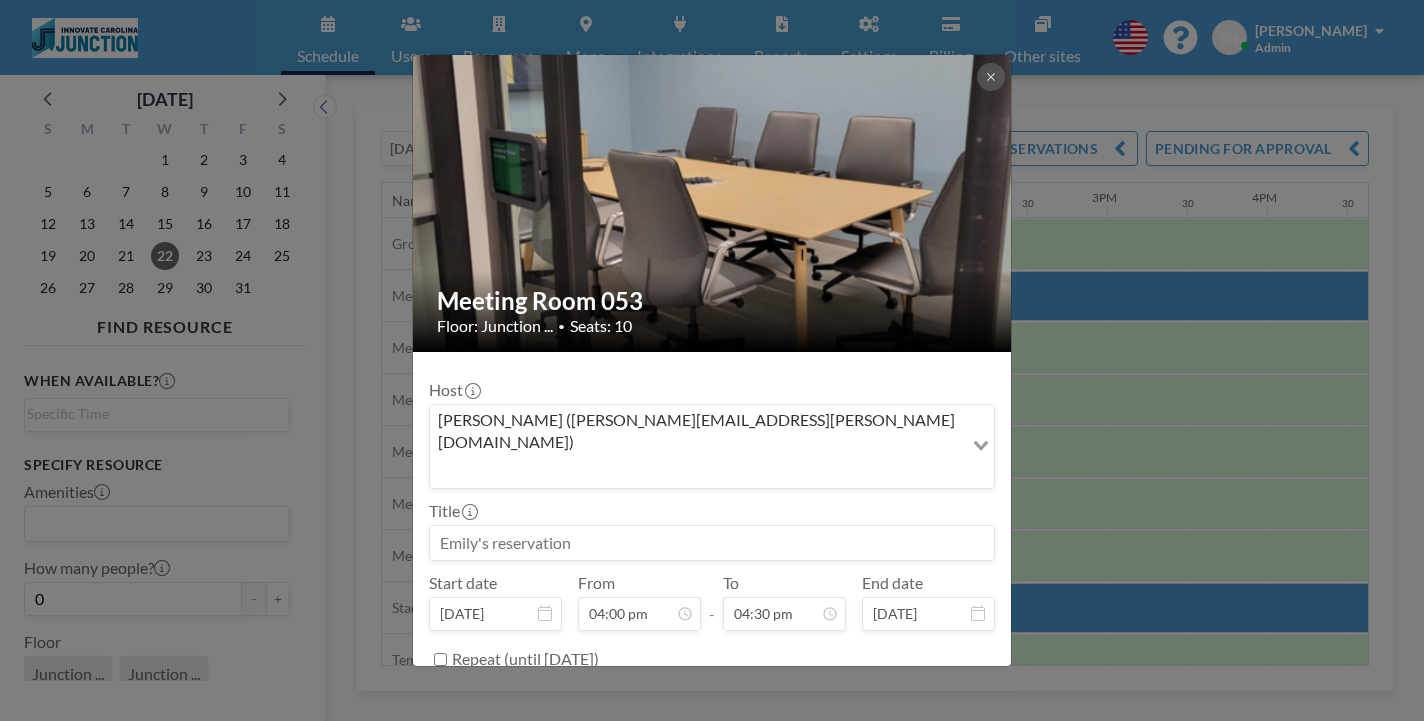 paste on "Carolina Innovators Connect Meet and Greet" 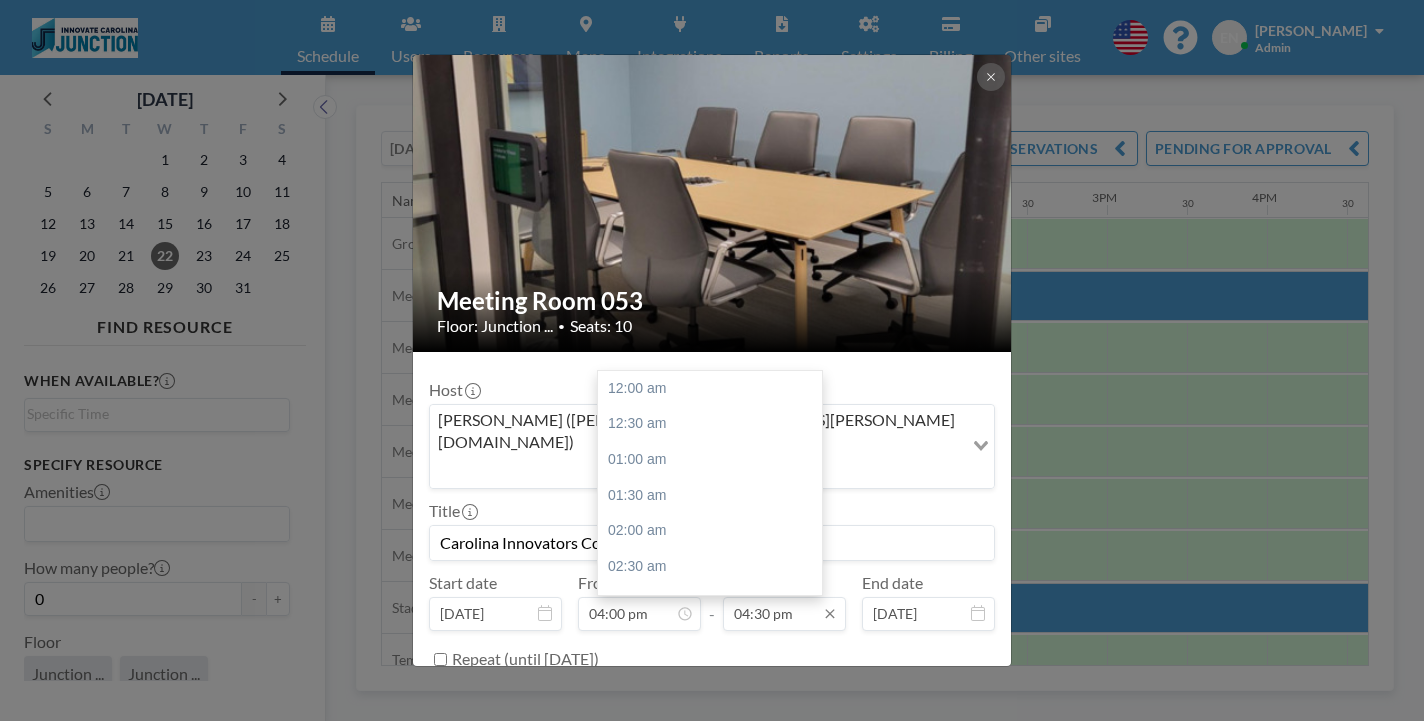 scroll, scrollTop: 1053, scrollLeft: 0, axis: vertical 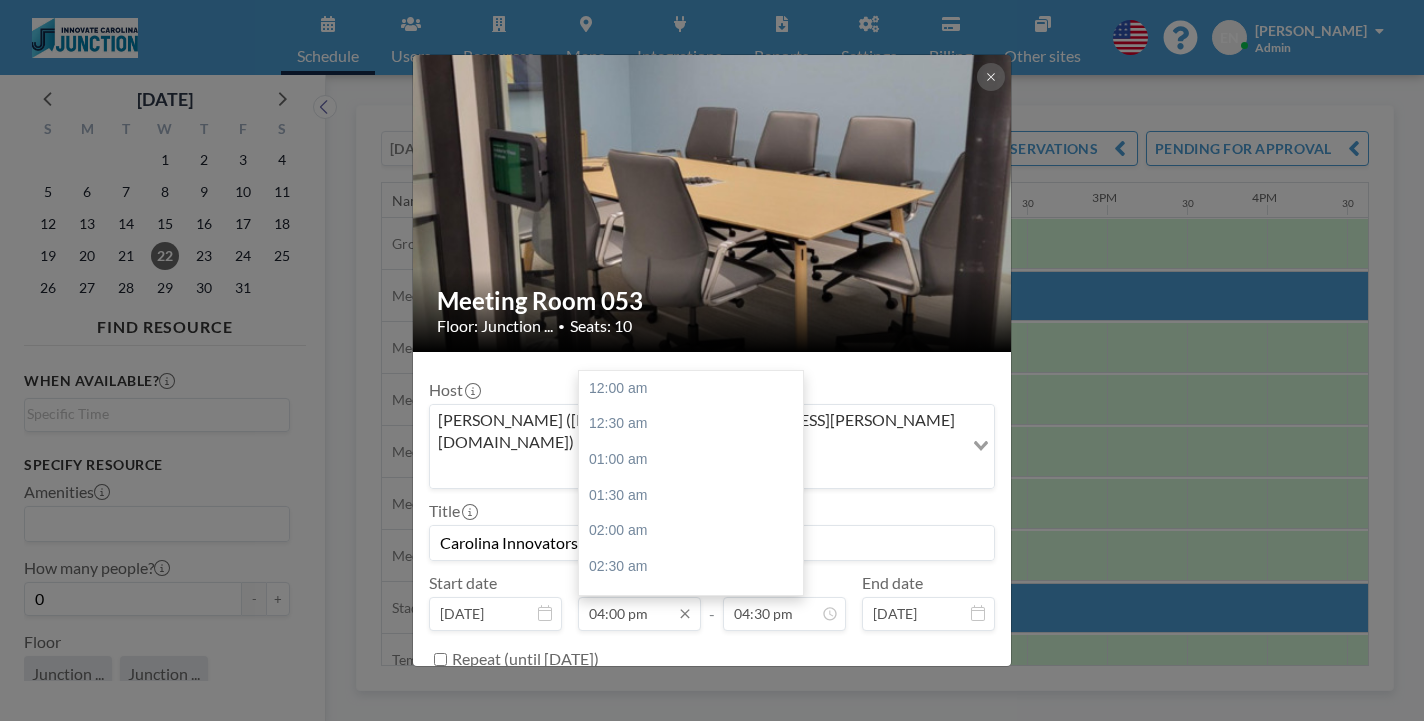 type on "Carolina Innovators Connect Meet and Greet" 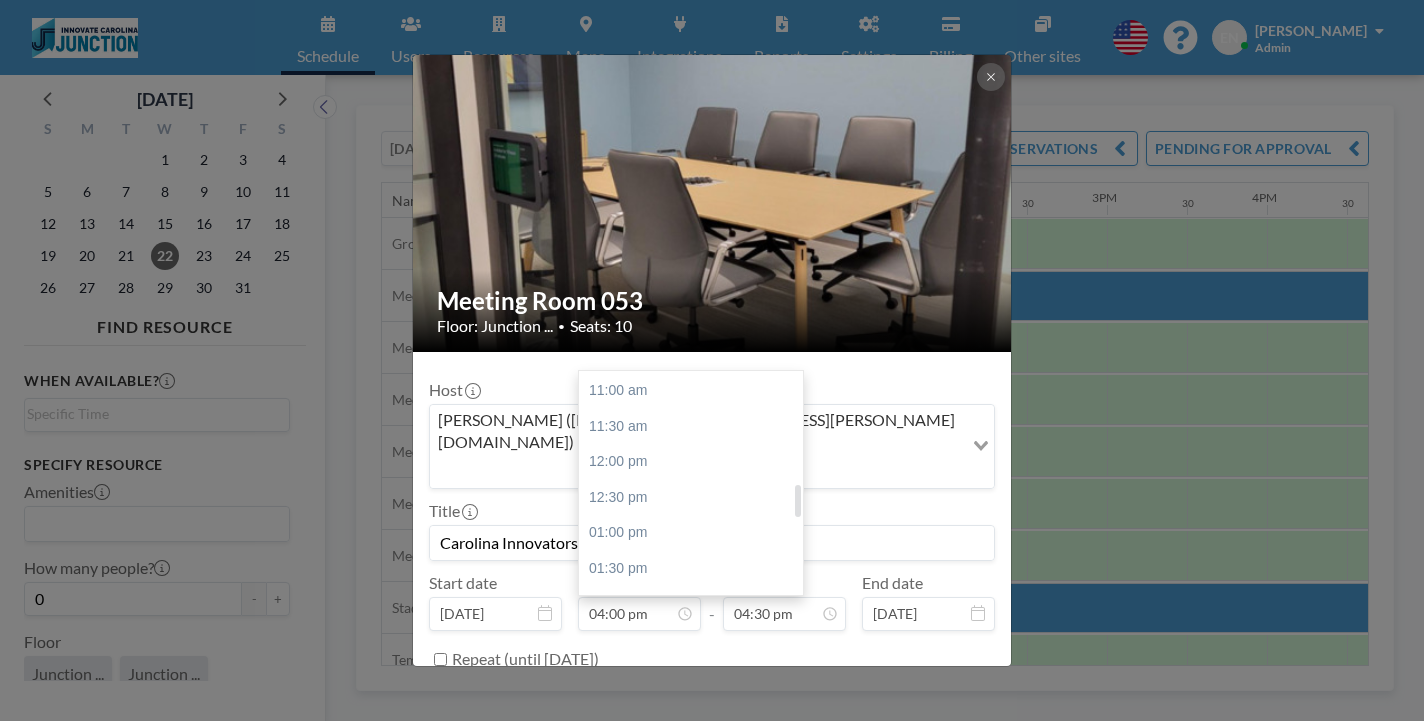scroll, scrollTop: 779, scrollLeft: 0, axis: vertical 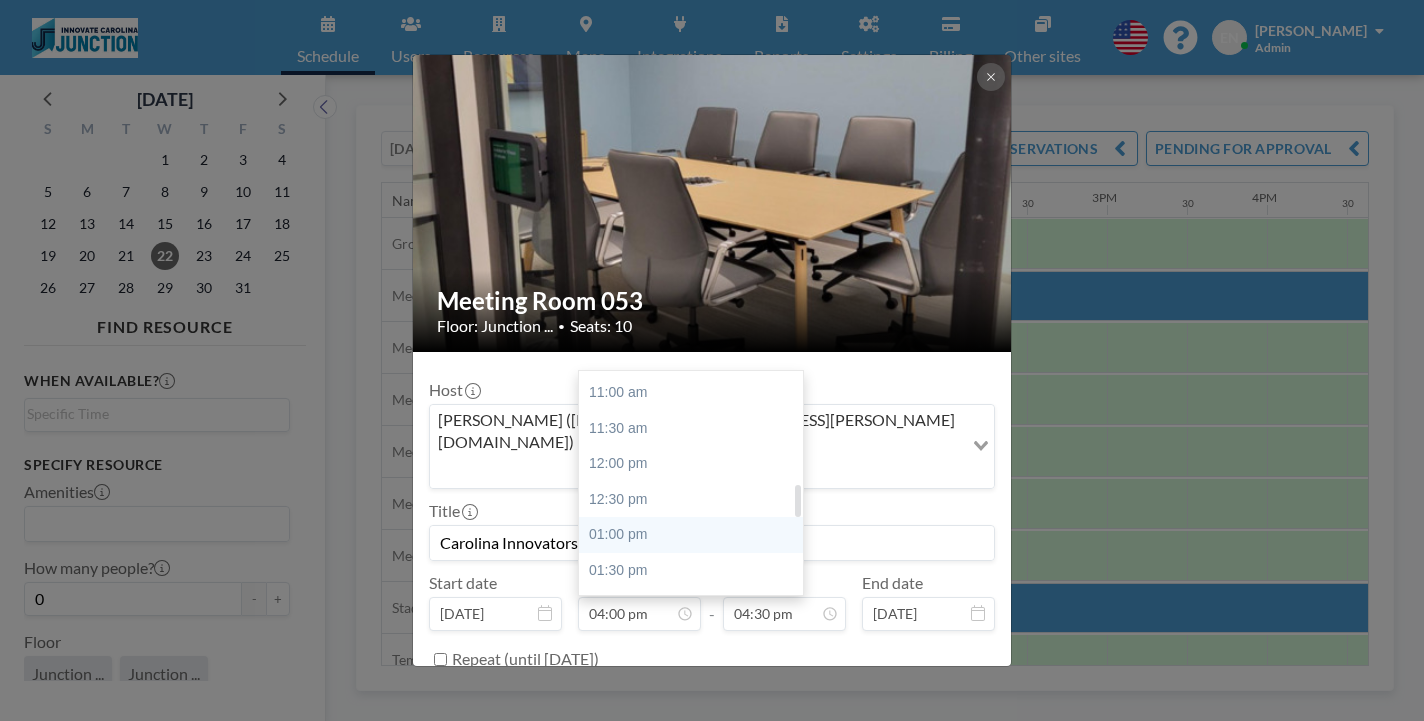click on "01:00 pm" at bounding box center [691, 535] 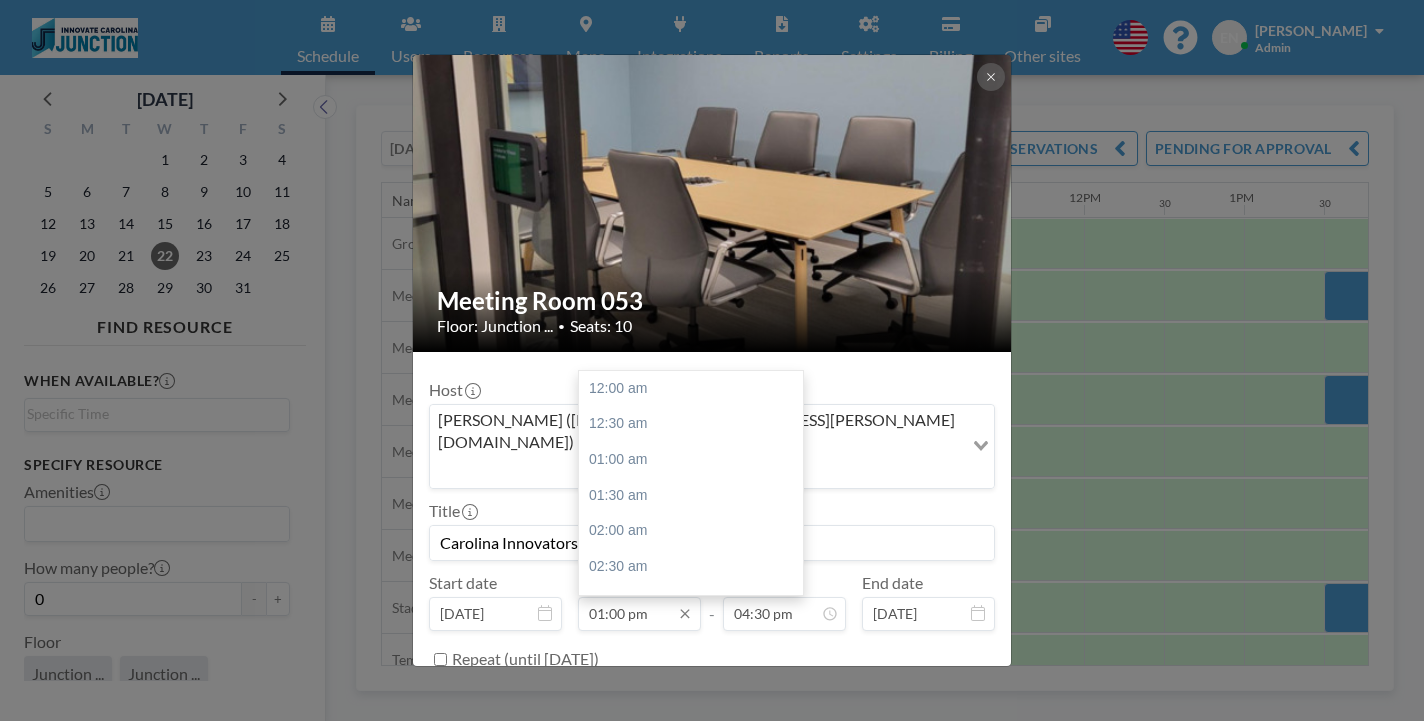 scroll, scrollTop: 0, scrollLeft: 1623, axis: horizontal 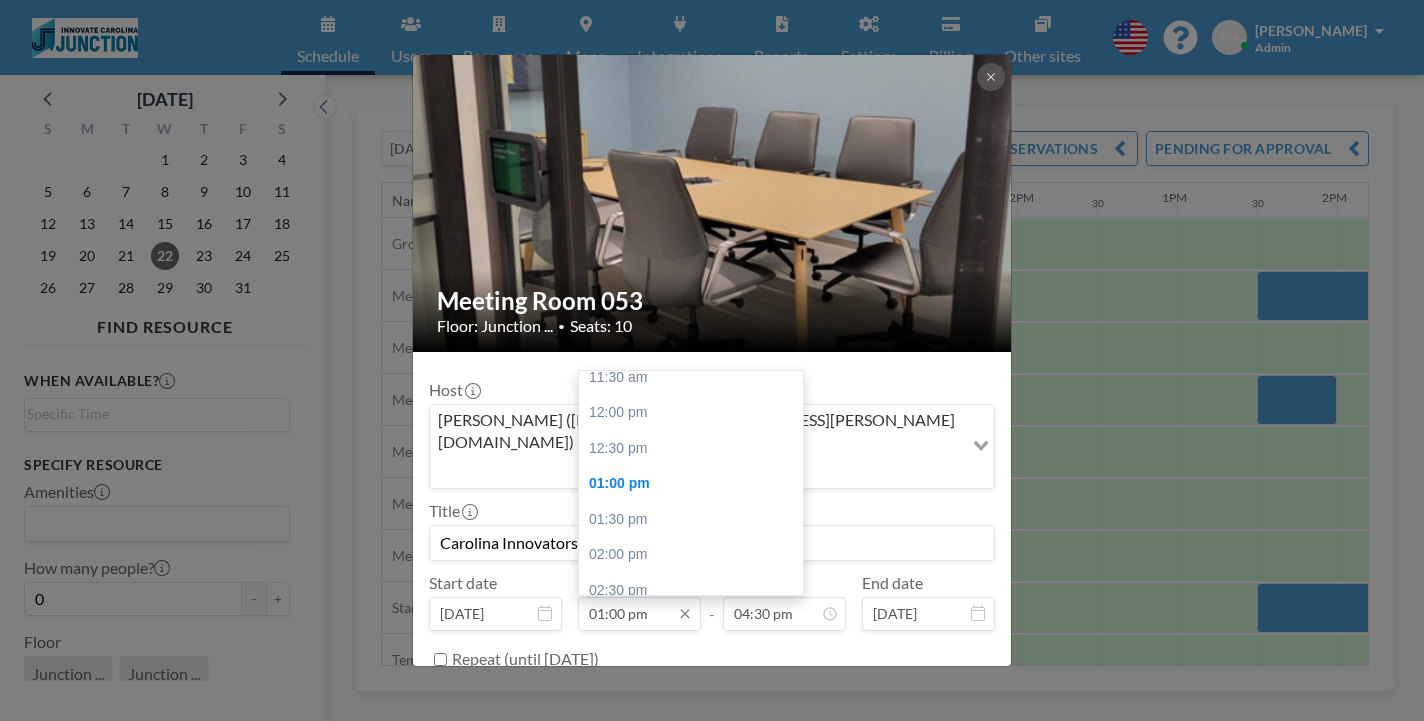 click on "01:00 pm" at bounding box center [639, 614] 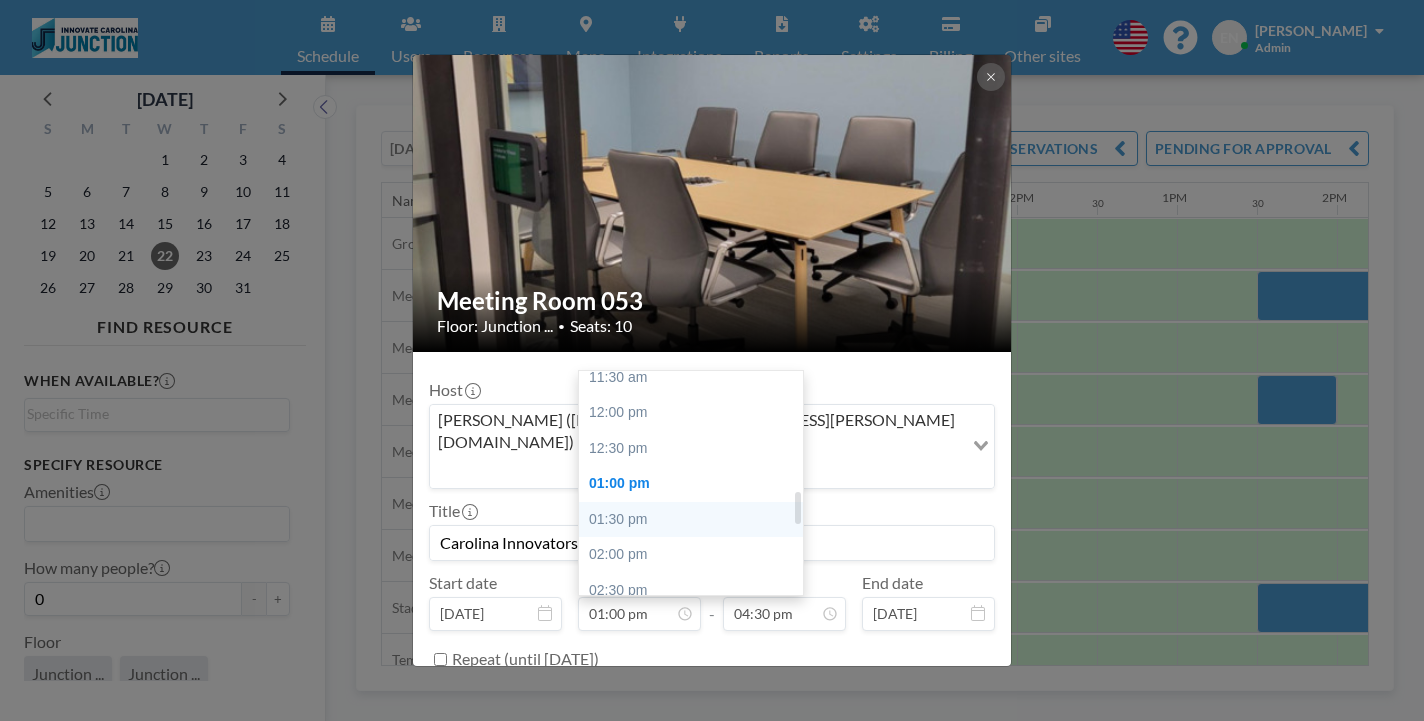 click on "01:30 pm" at bounding box center (691, 520) 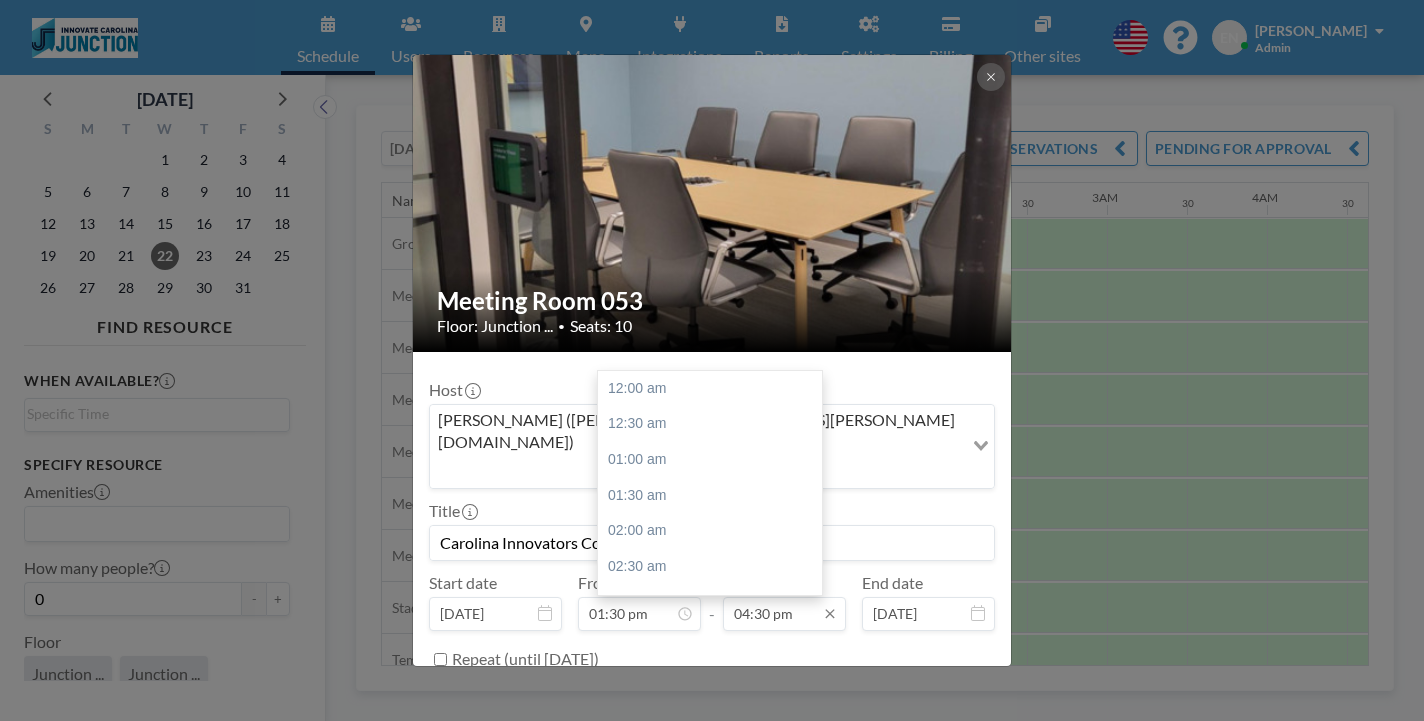 click on "04:30 pm" at bounding box center (784, 614) 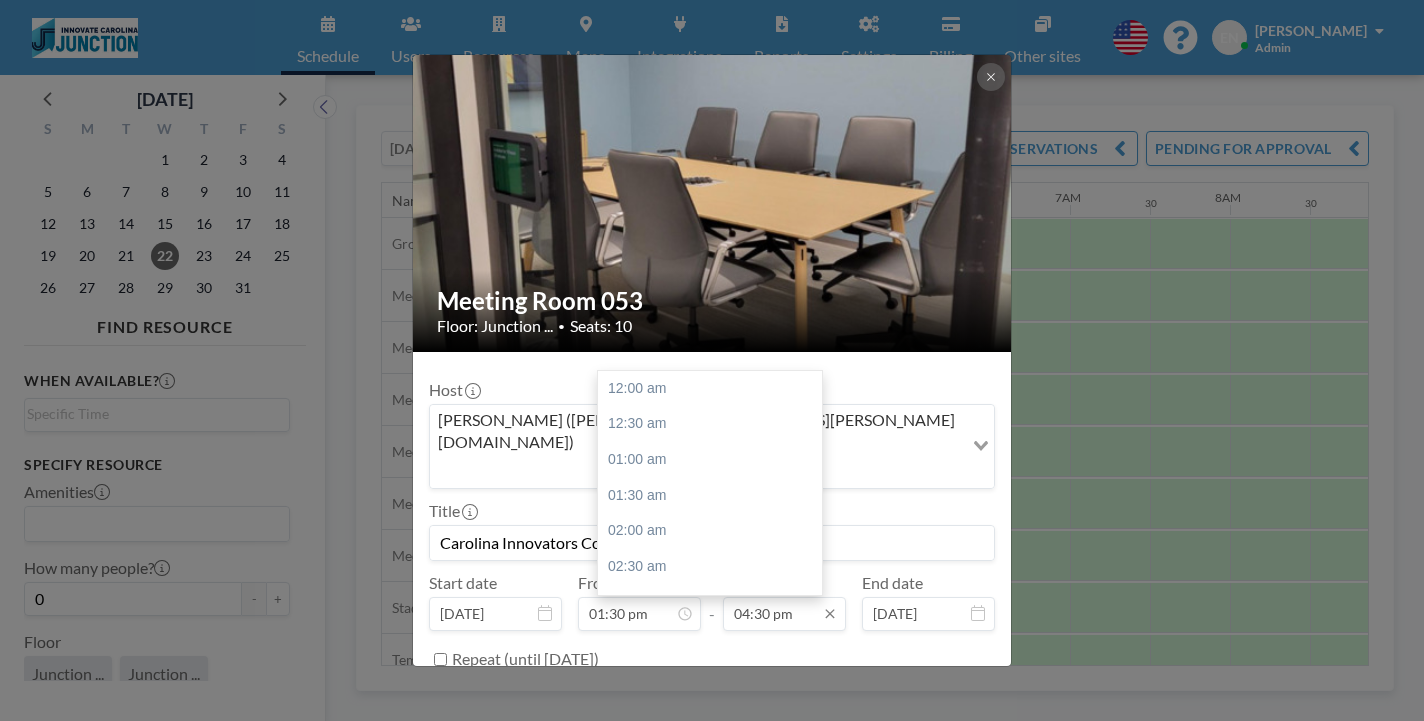 scroll, scrollTop: 1053, scrollLeft: 0, axis: vertical 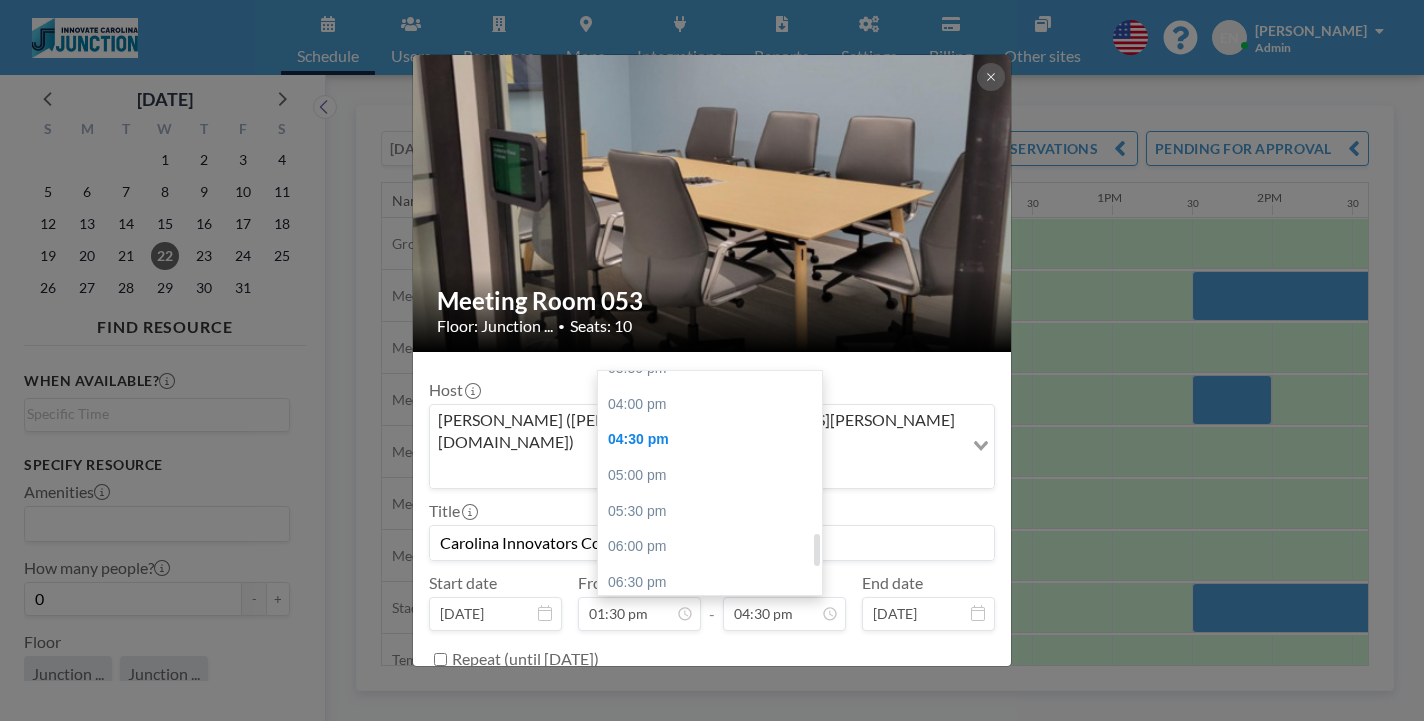 click on "07:30 pm" at bounding box center (710, 654) 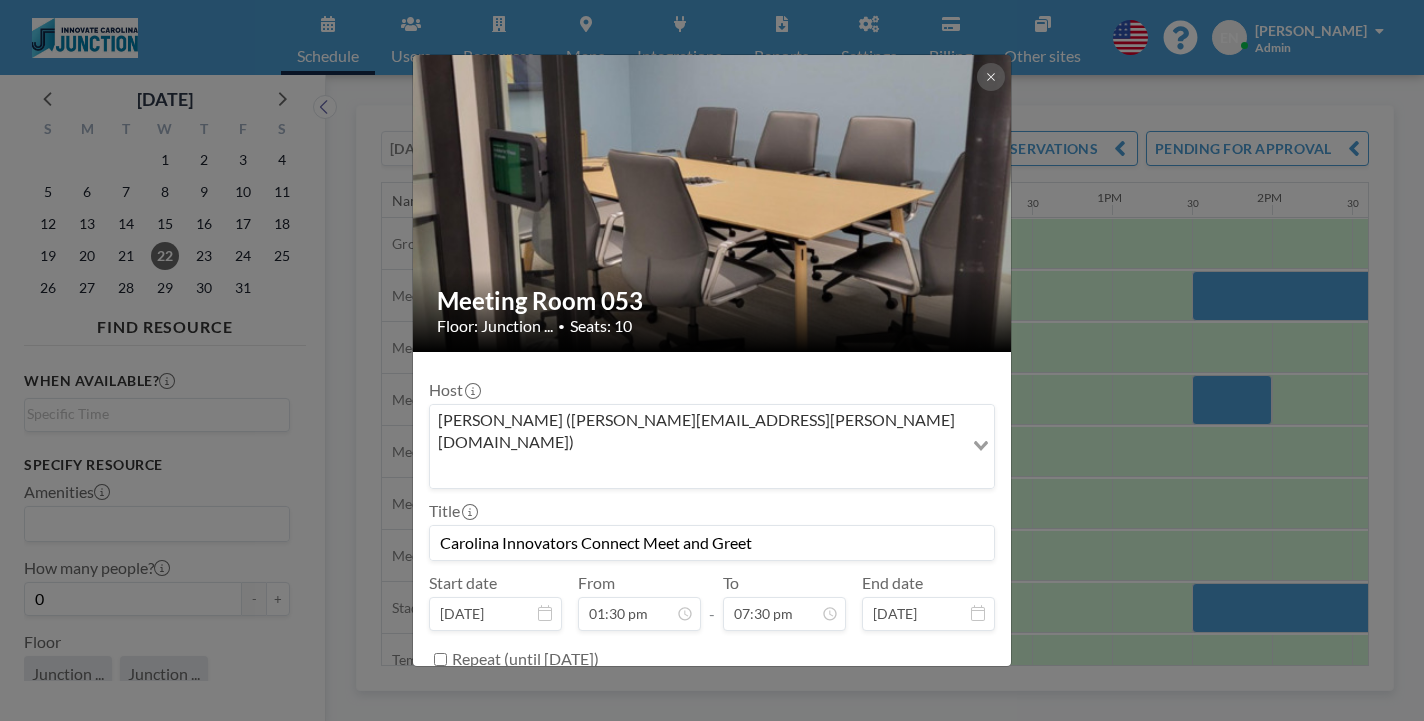 scroll, scrollTop: 1245, scrollLeft: 0, axis: vertical 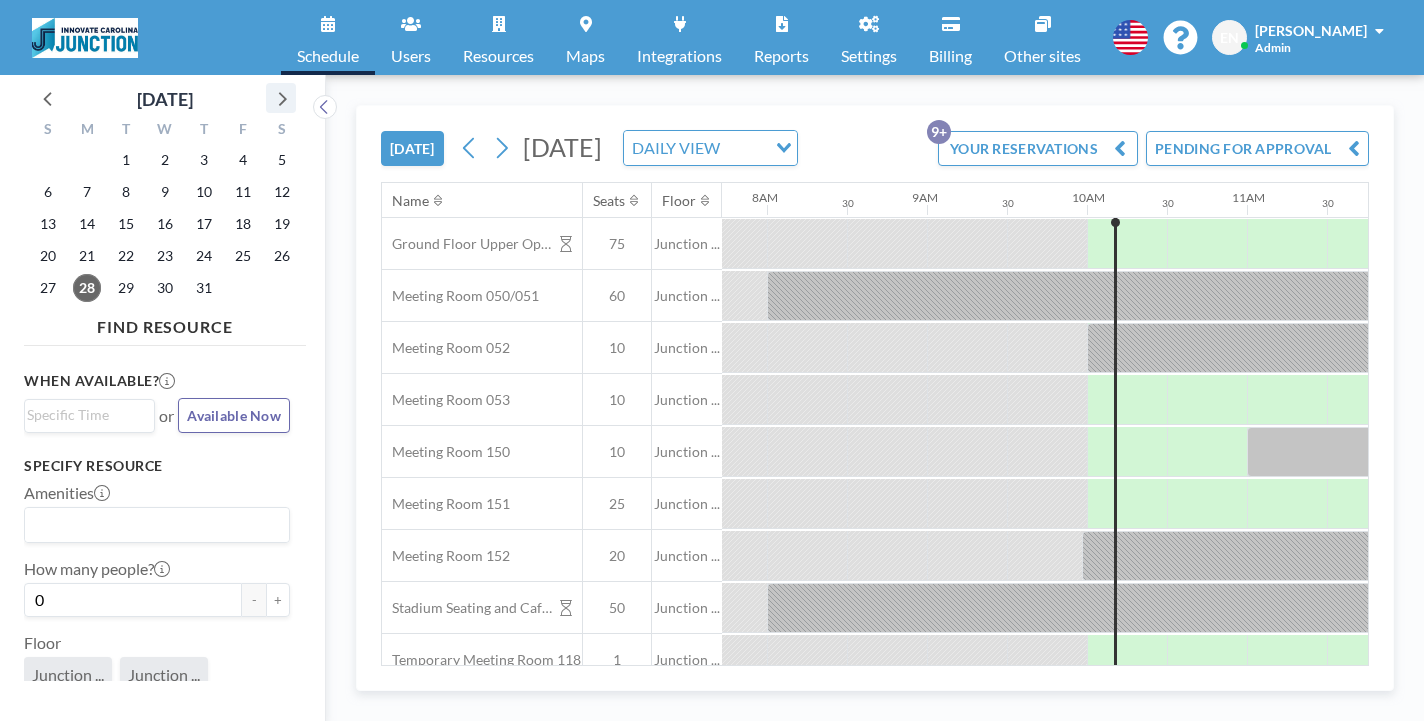 click 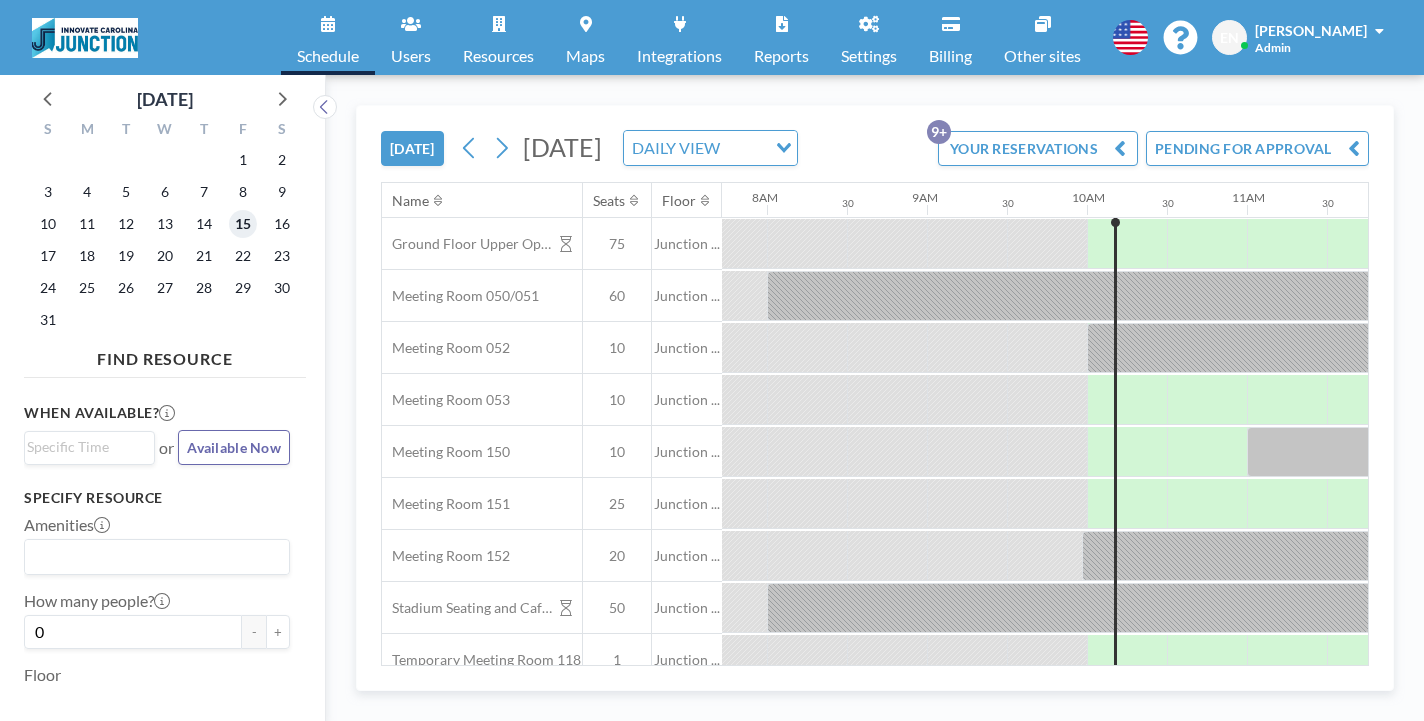 click on "15" at bounding box center (243, 224) 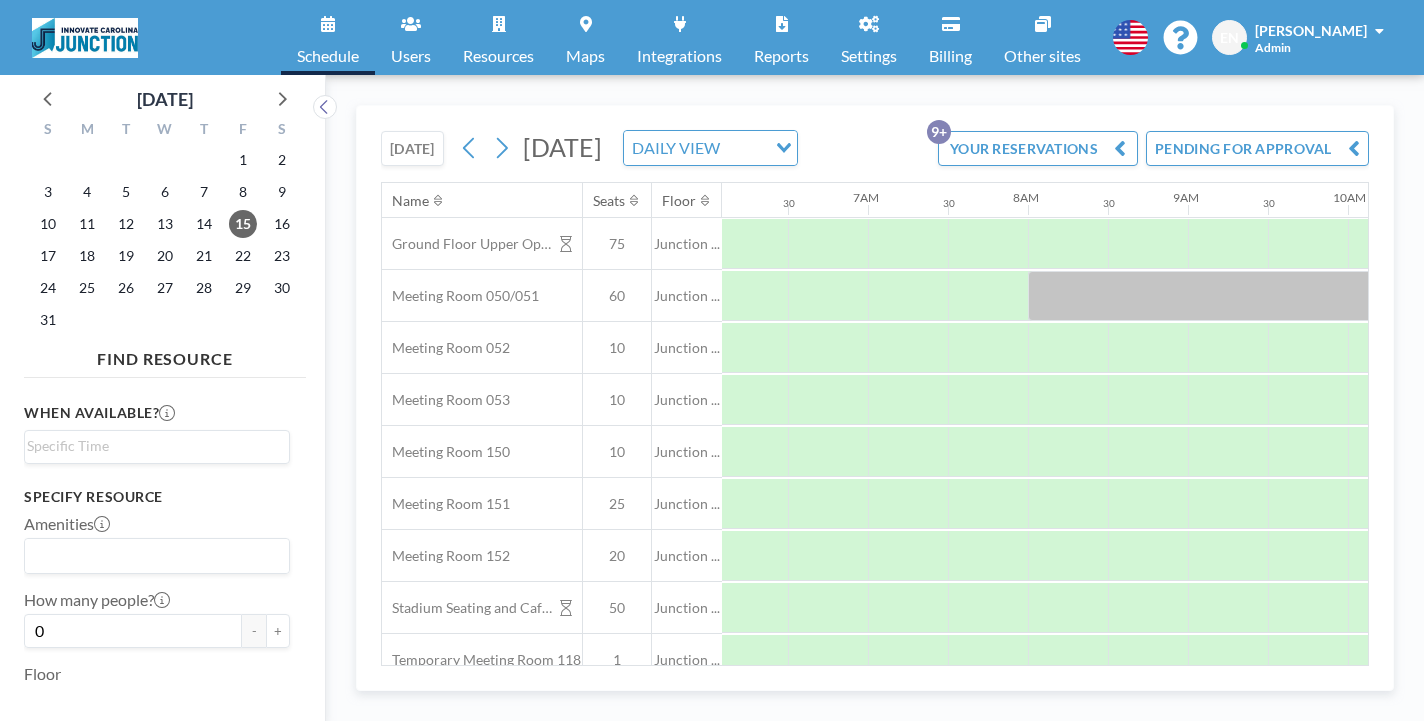 scroll, scrollTop: 0, scrollLeft: 975, axis: horizontal 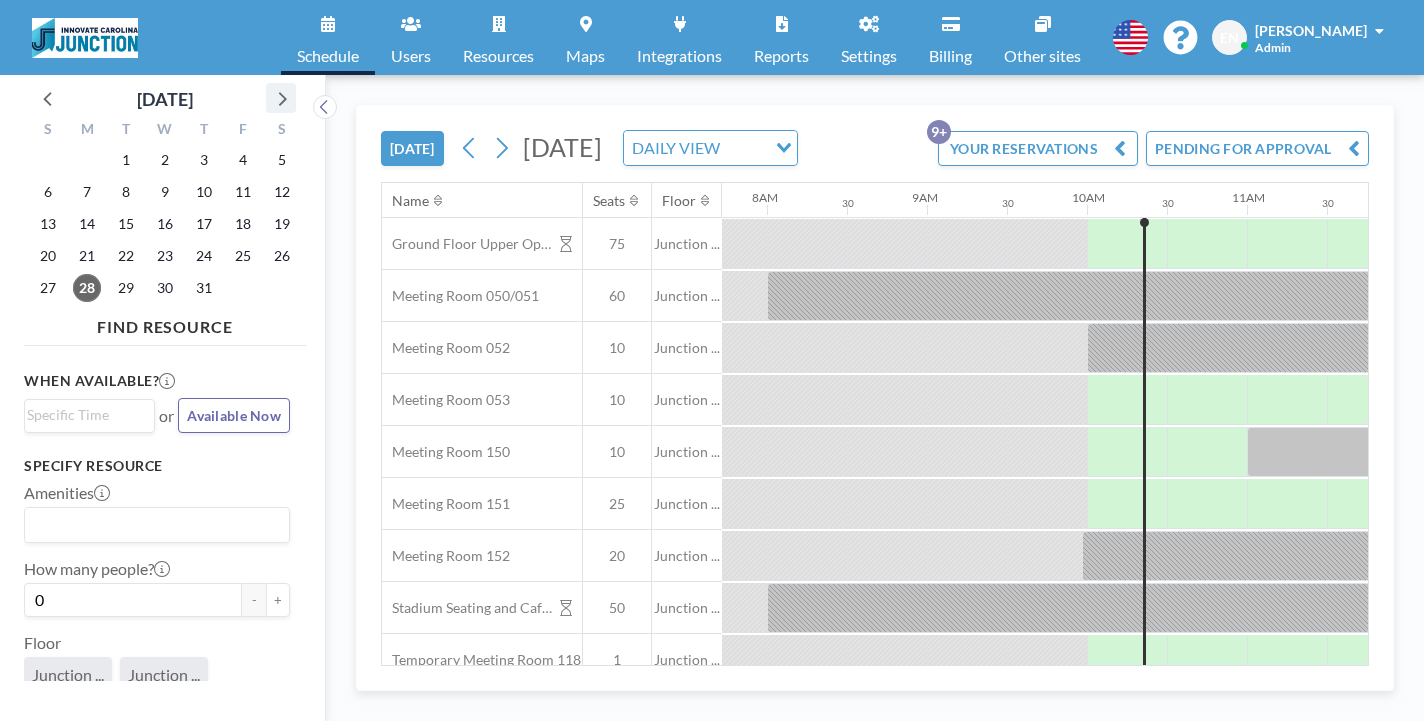 click 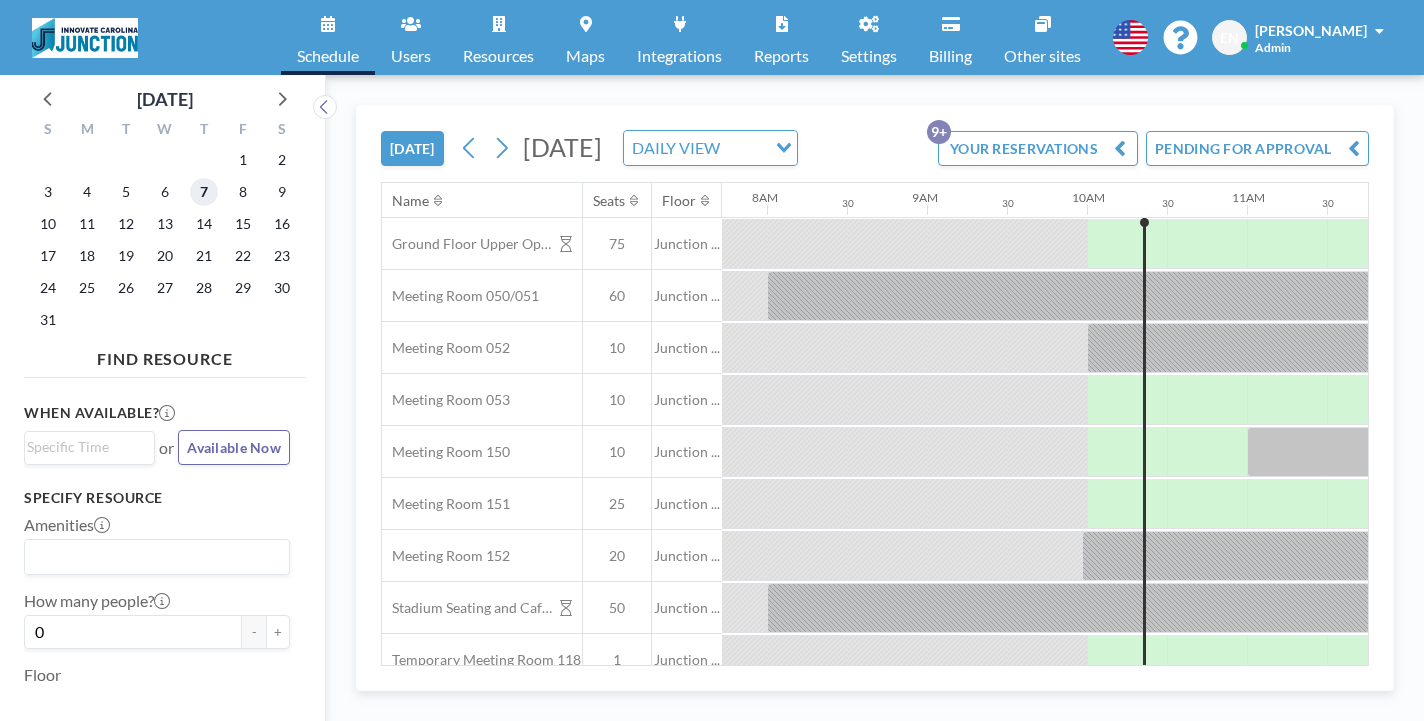 click on "7" at bounding box center [204, 192] 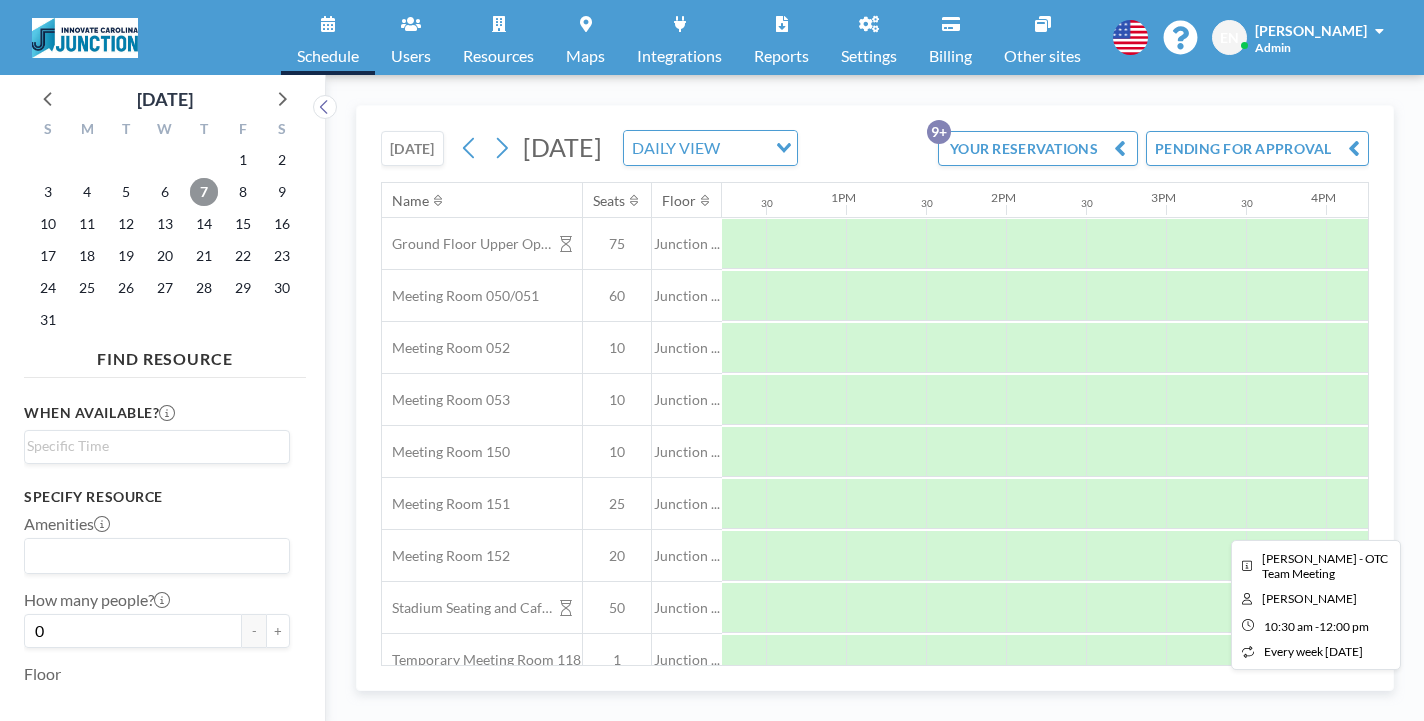 scroll, scrollTop: 0, scrollLeft: 2050, axis: horizontal 